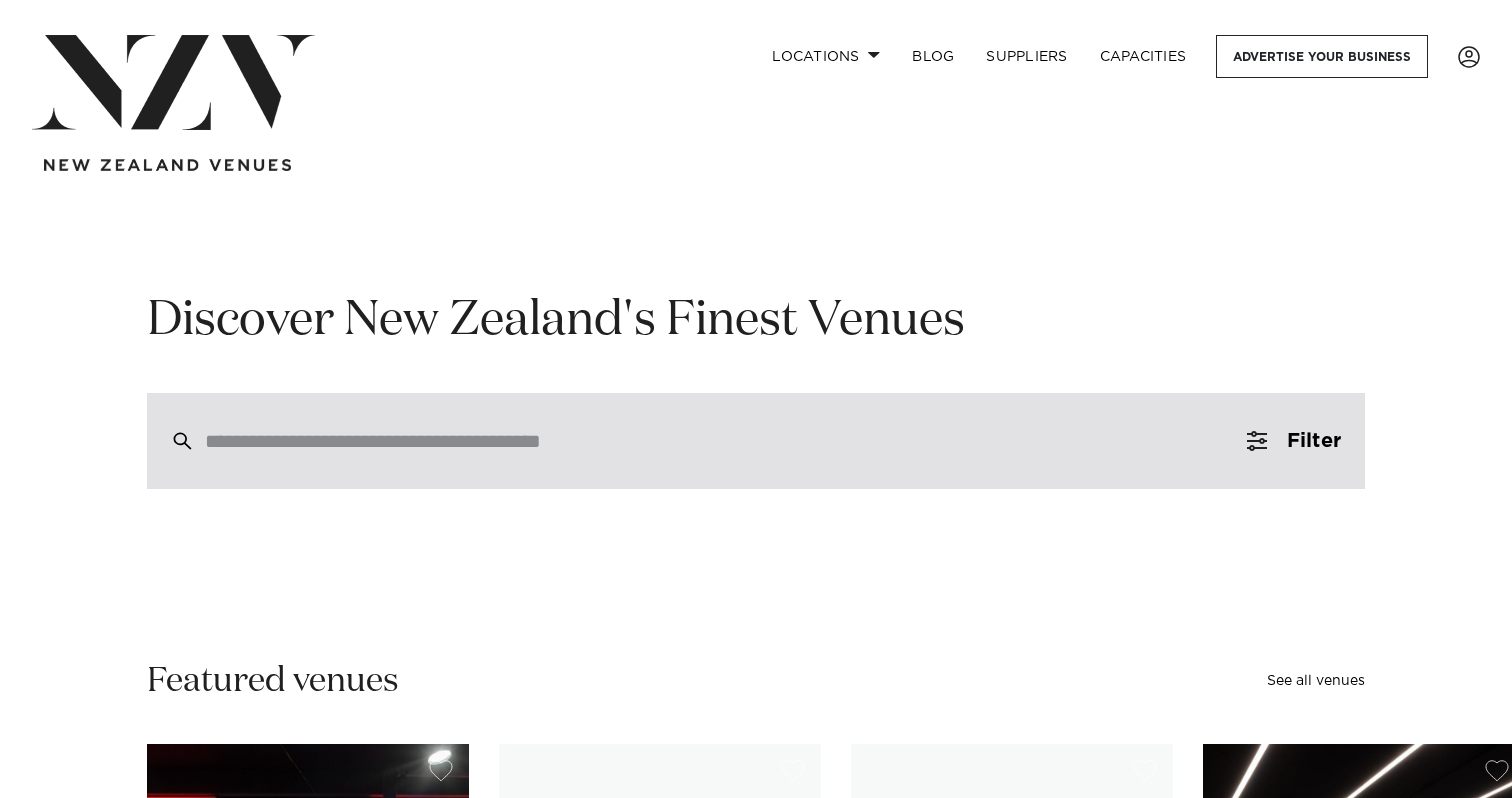 scroll, scrollTop: 0, scrollLeft: 0, axis: both 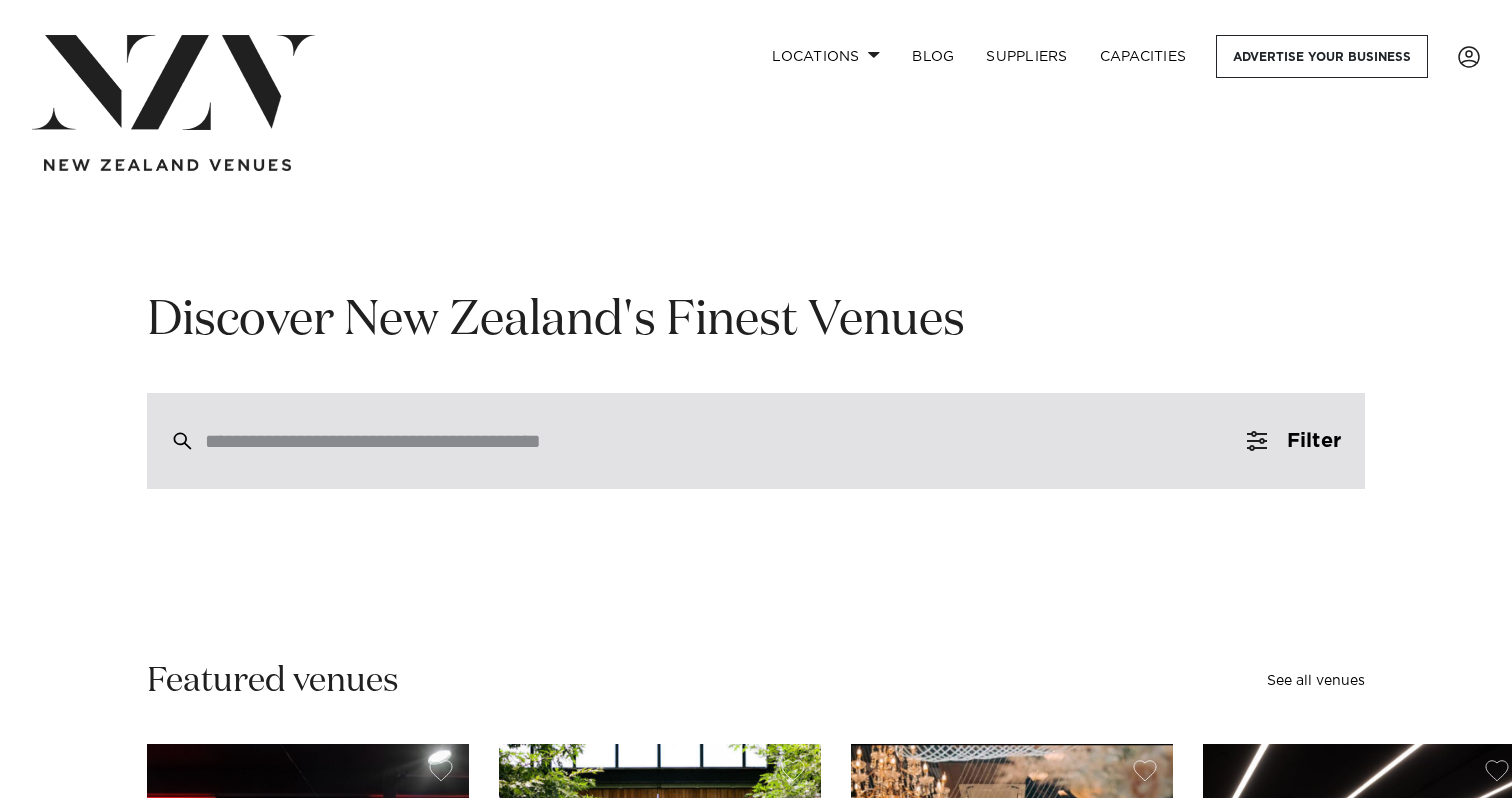click at bounding box center [756, 441] 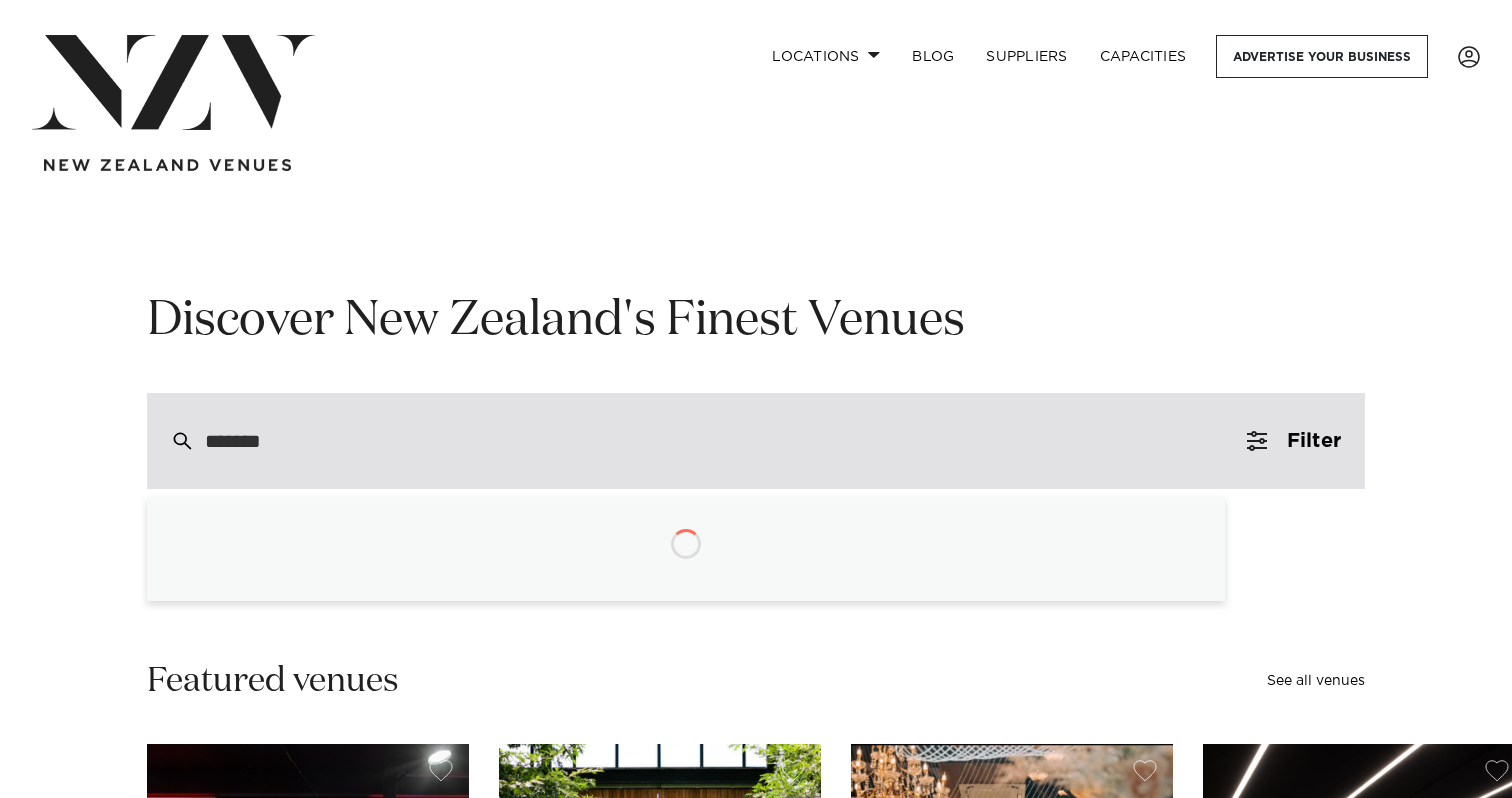 type on "********" 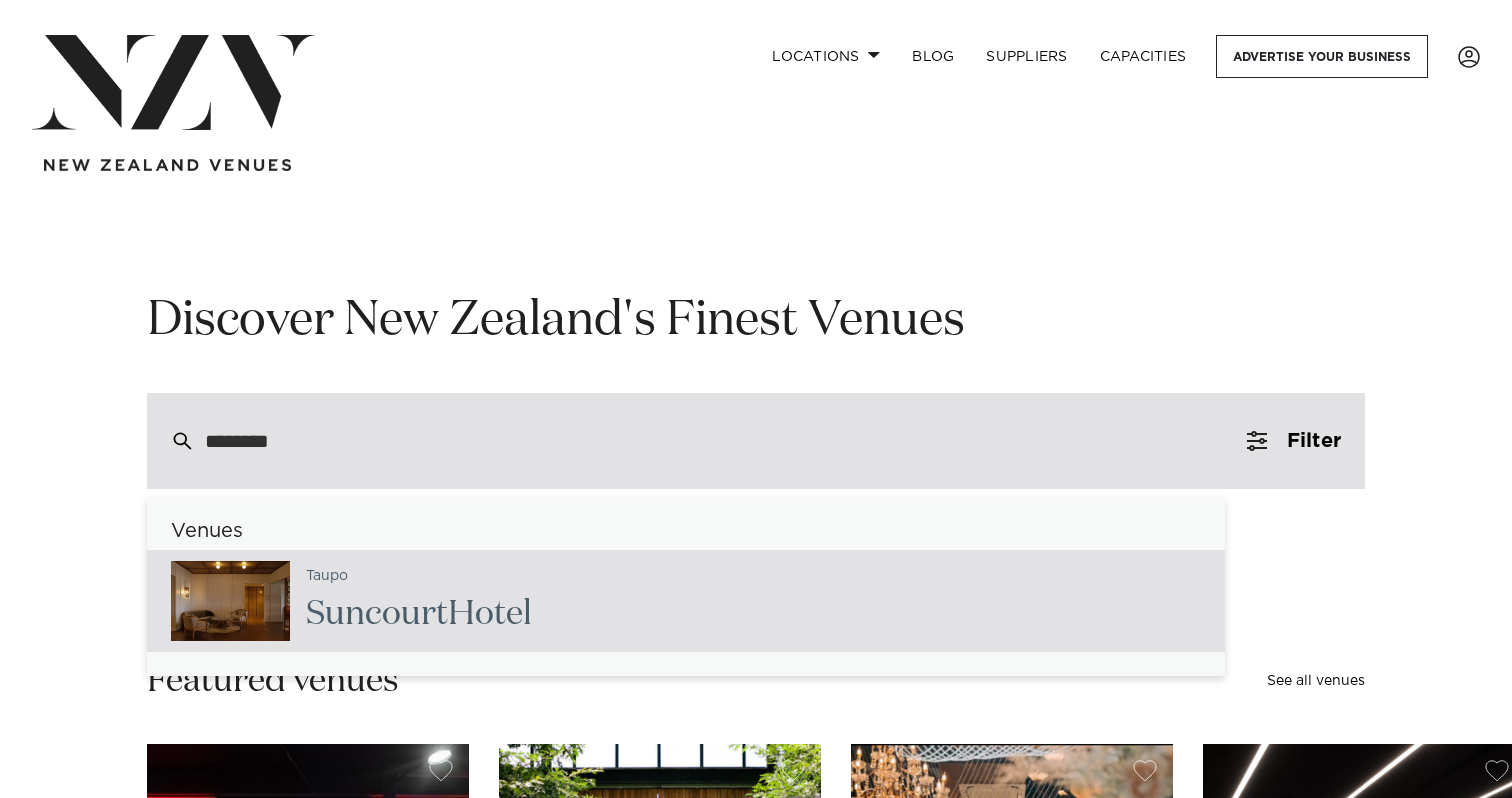 click on "Suncourt" 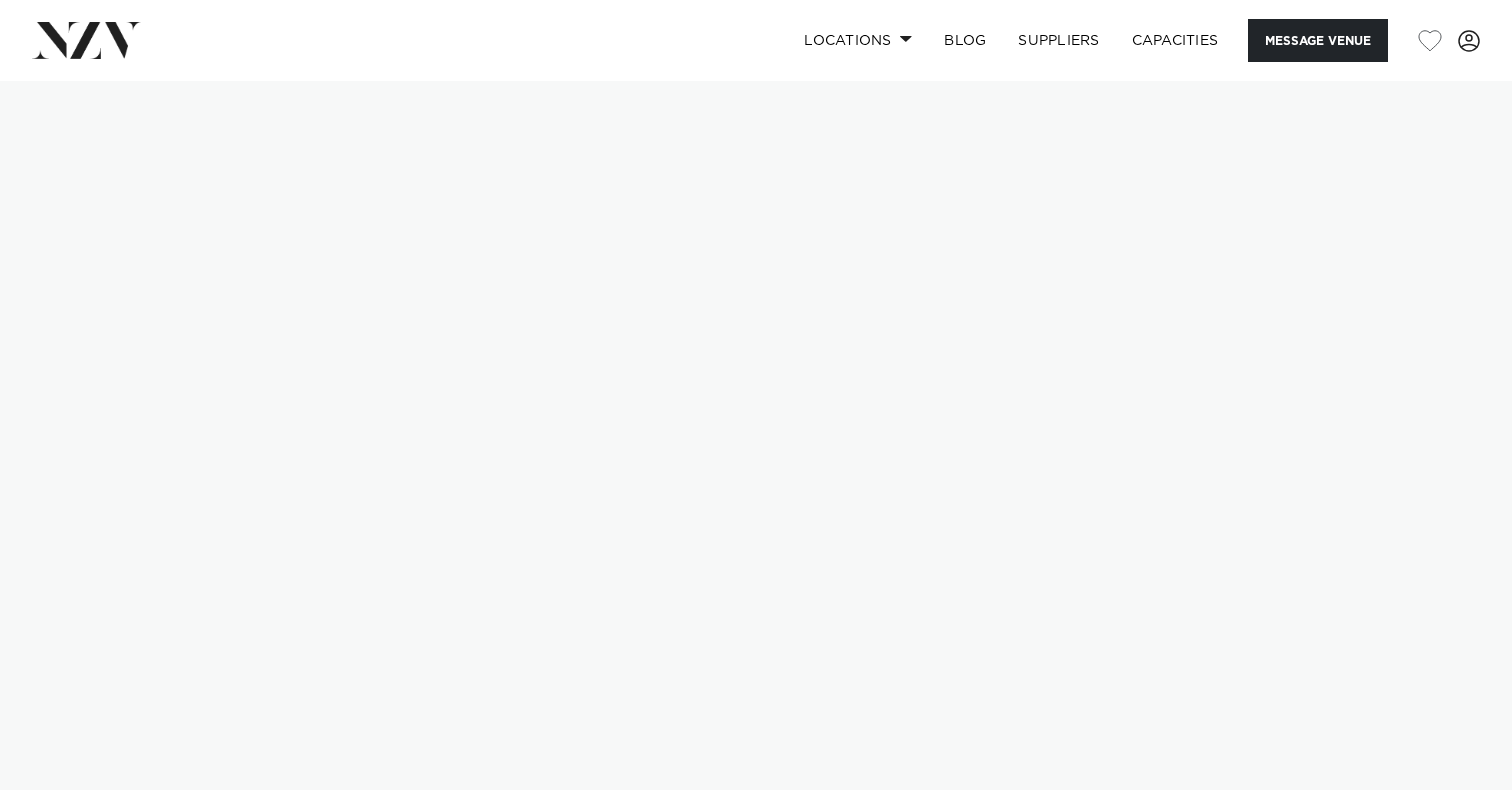 scroll, scrollTop: 0, scrollLeft: 0, axis: both 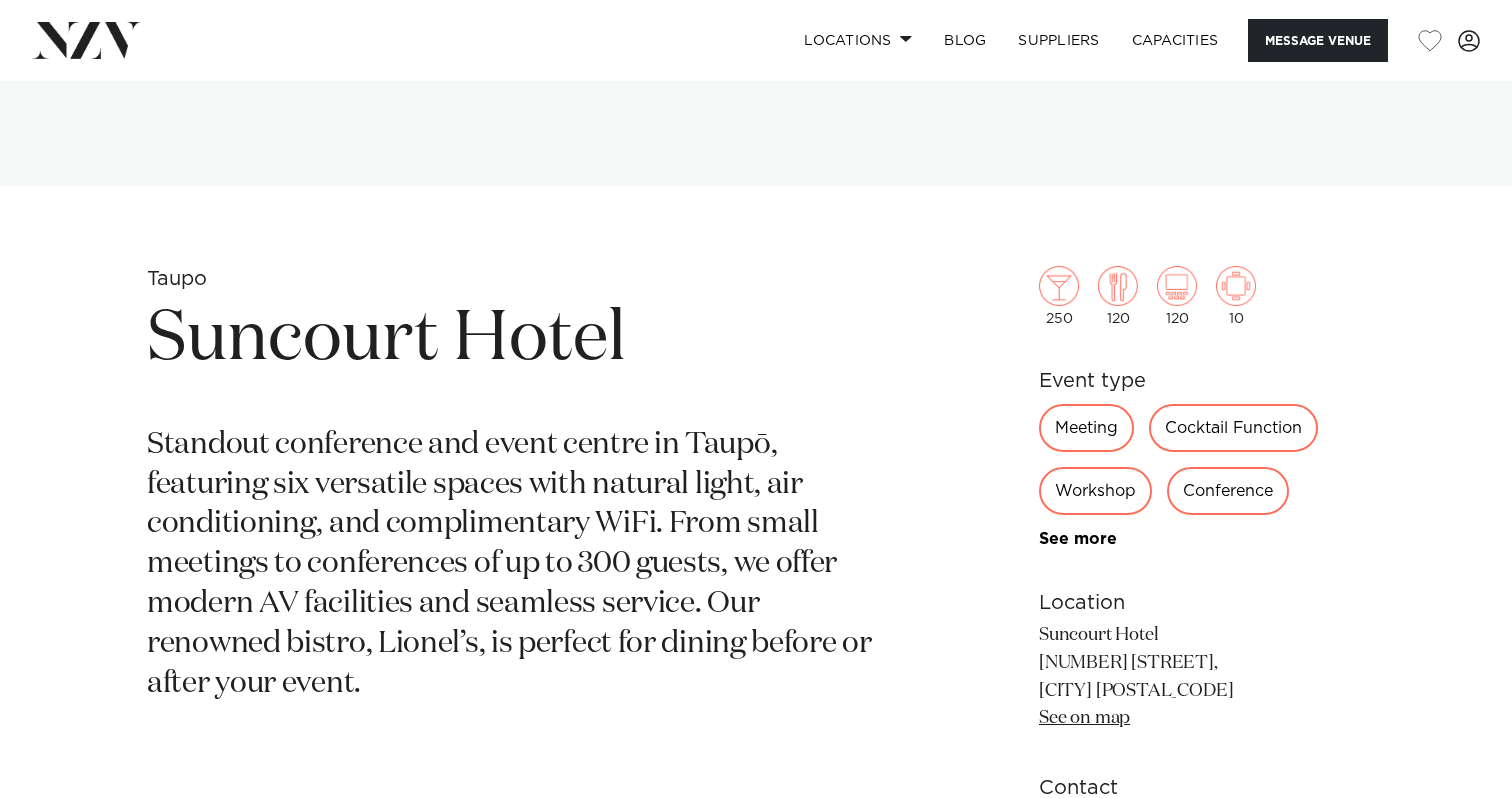click on "Standout conference and event centre in Taupō, featuring six versatile spaces with natural light, air conditioning, and complimentary WiFi. From small meetings to conferences of up to 300 guests, we offer modern AV facilities and seamless service. Our renowned bistro, Lionel’s, is perfect for dining before or after your event." at bounding box center (522, 565) 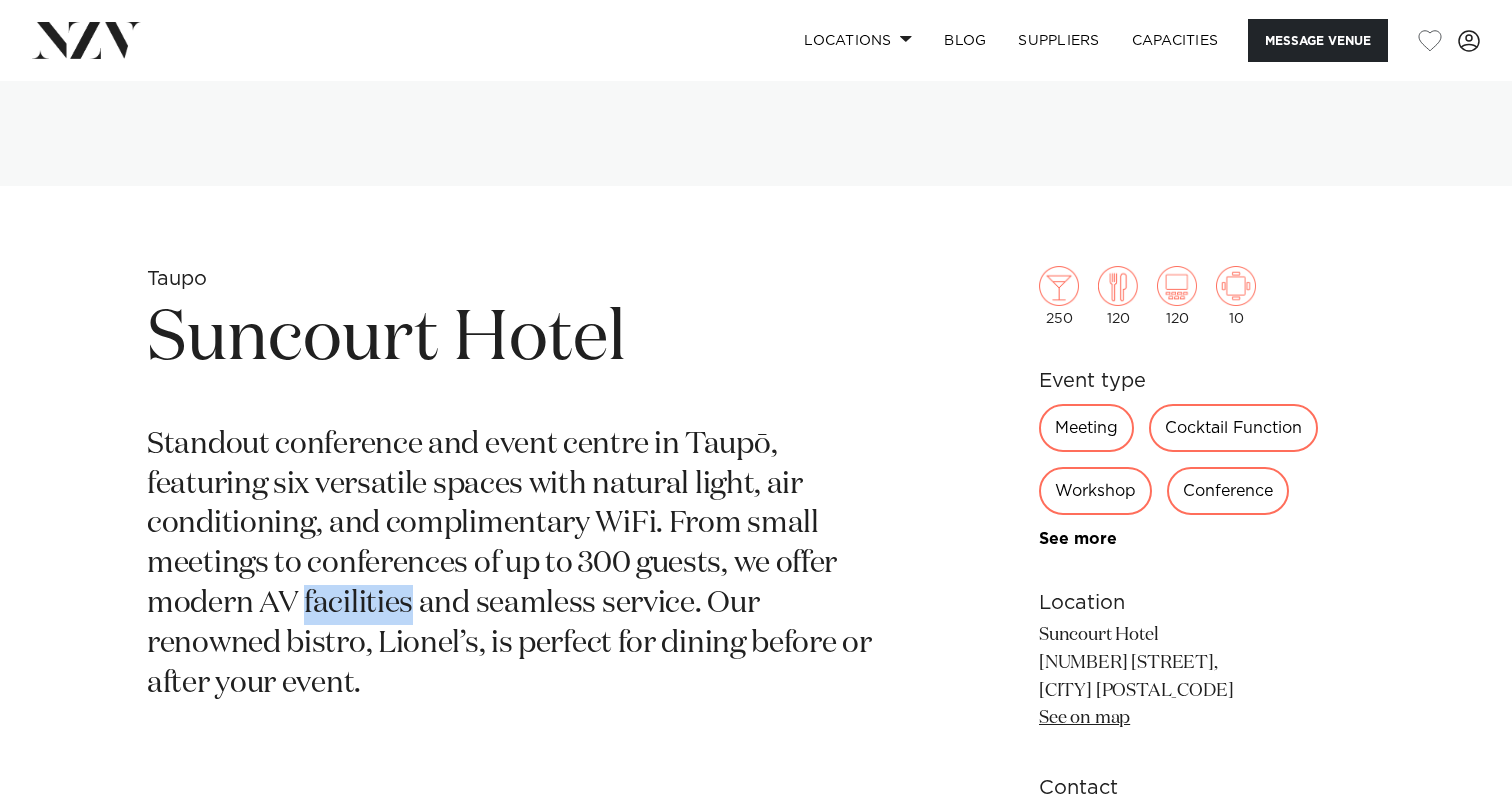 click on "Standout conference and event centre in Taupō, featuring six versatile spaces with natural light, air conditioning, and complimentary WiFi. From small meetings to conferences of up to 300 guests, we offer modern AV facilities and seamless service. Our renowned bistro, Lionel’s, is perfect for dining before or after your event." at bounding box center [522, 565] 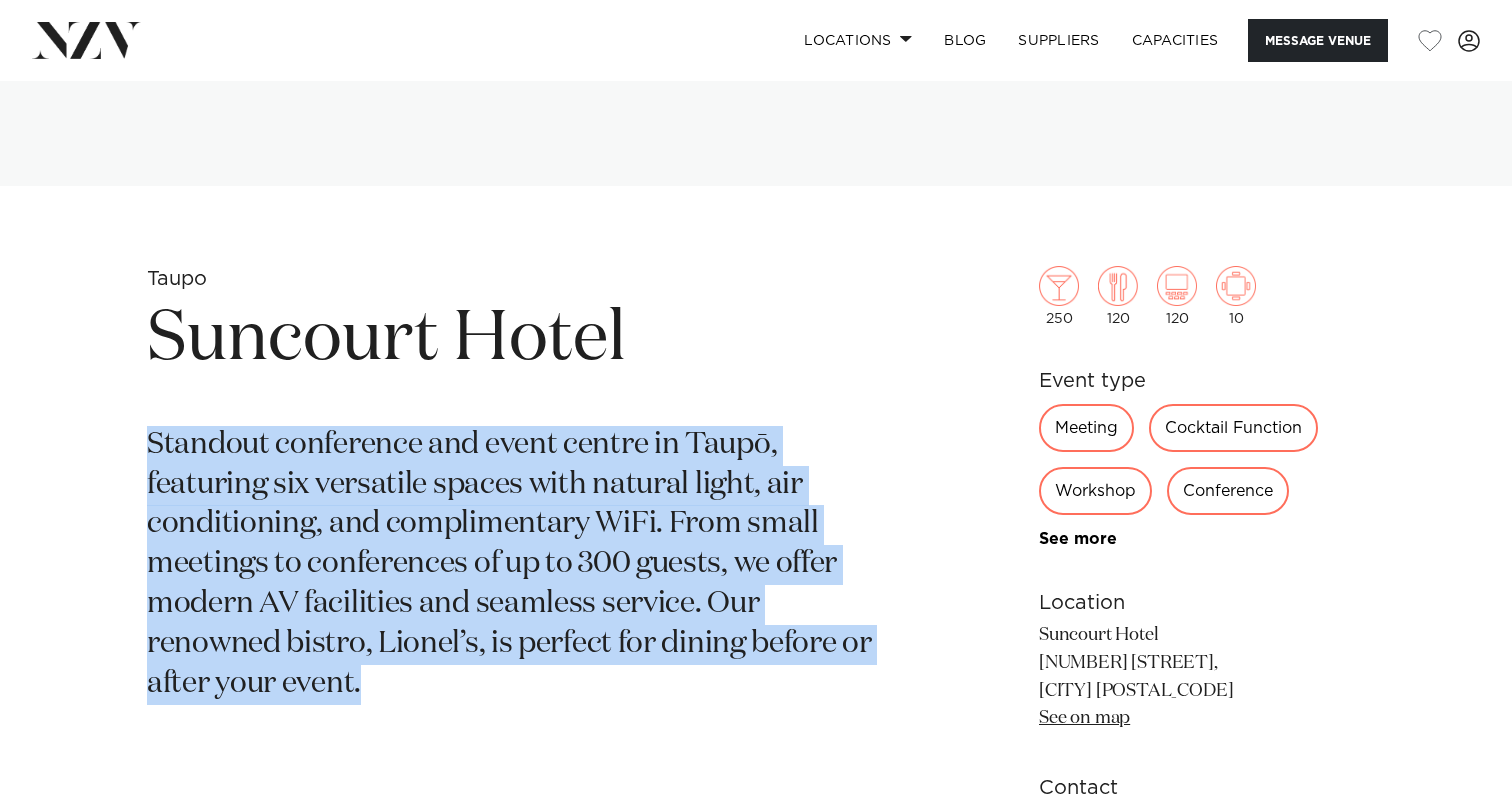 click on "Standout conference and event centre in Taupō, featuring six versatile spaces with natural light, air conditioning, and complimentary WiFi. From small meetings to conferences of up to 300 guests, we offer modern AV facilities and seamless service. Our renowned bistro, Lionel’s, is perfect for dining before or after your event." at bounding box center [522, 565] 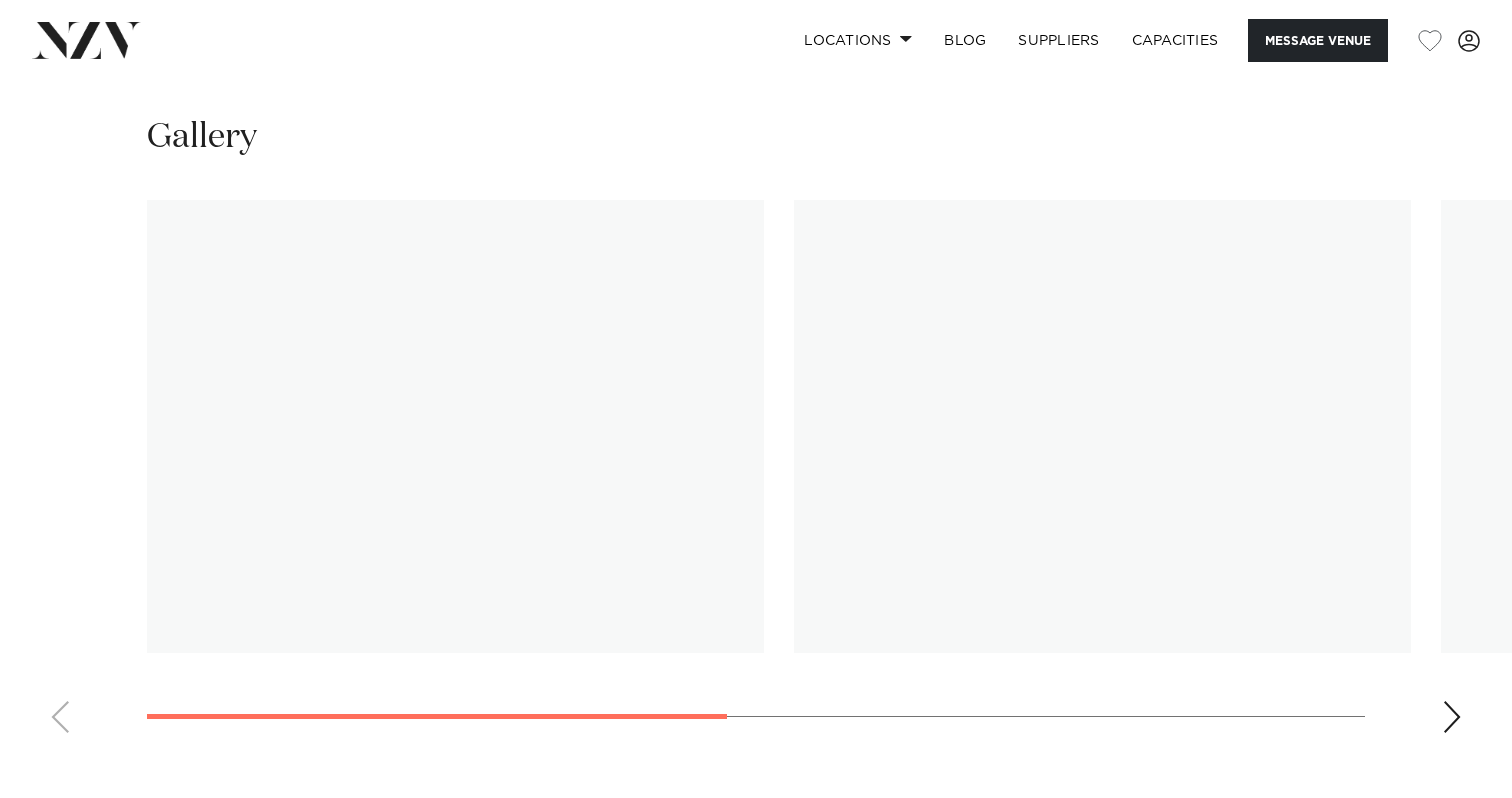 scroll, scrollTop: 1464, scrollLeft: 0, axis: vertical 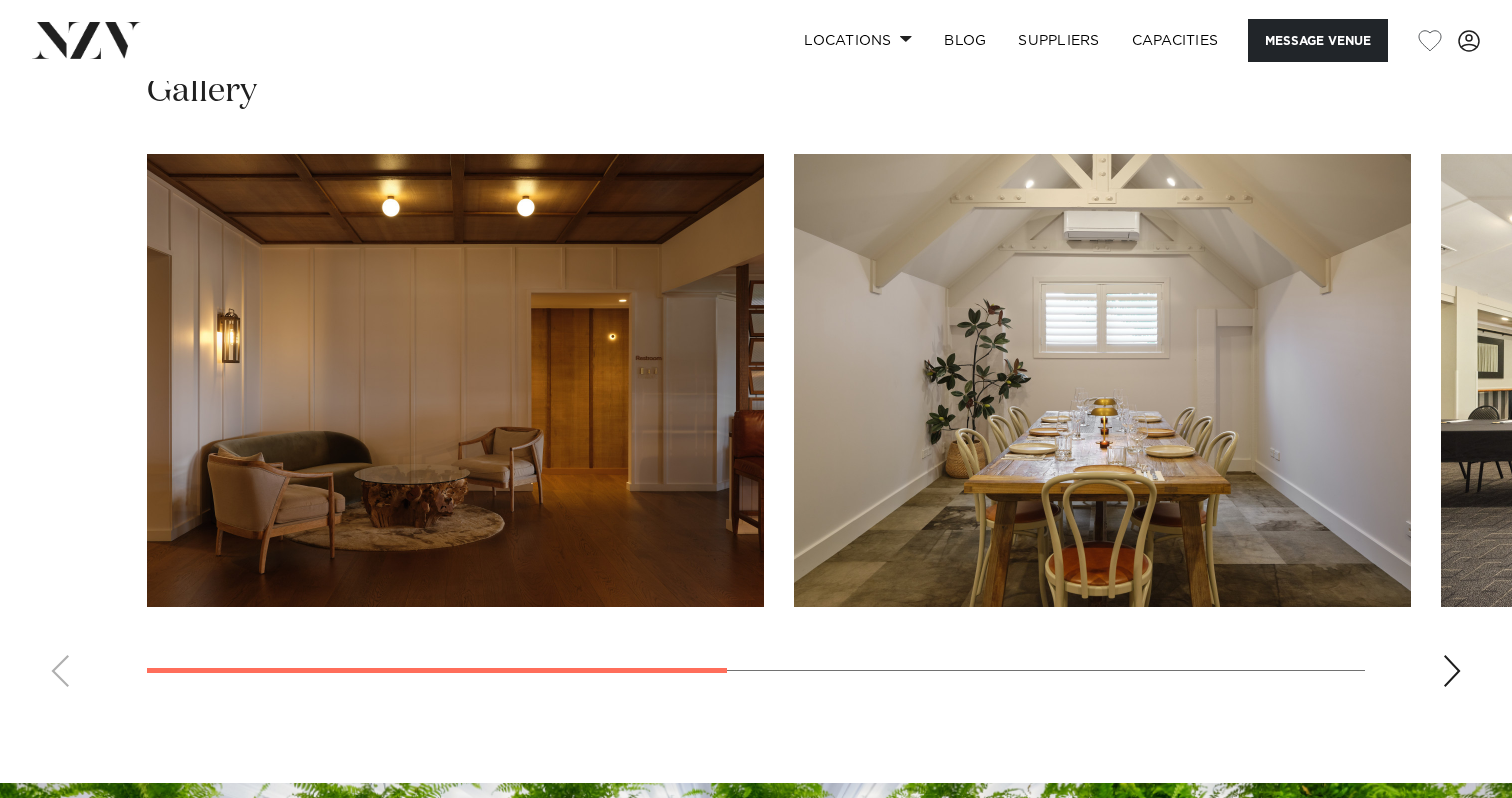 click at bounding box center (455, 380) 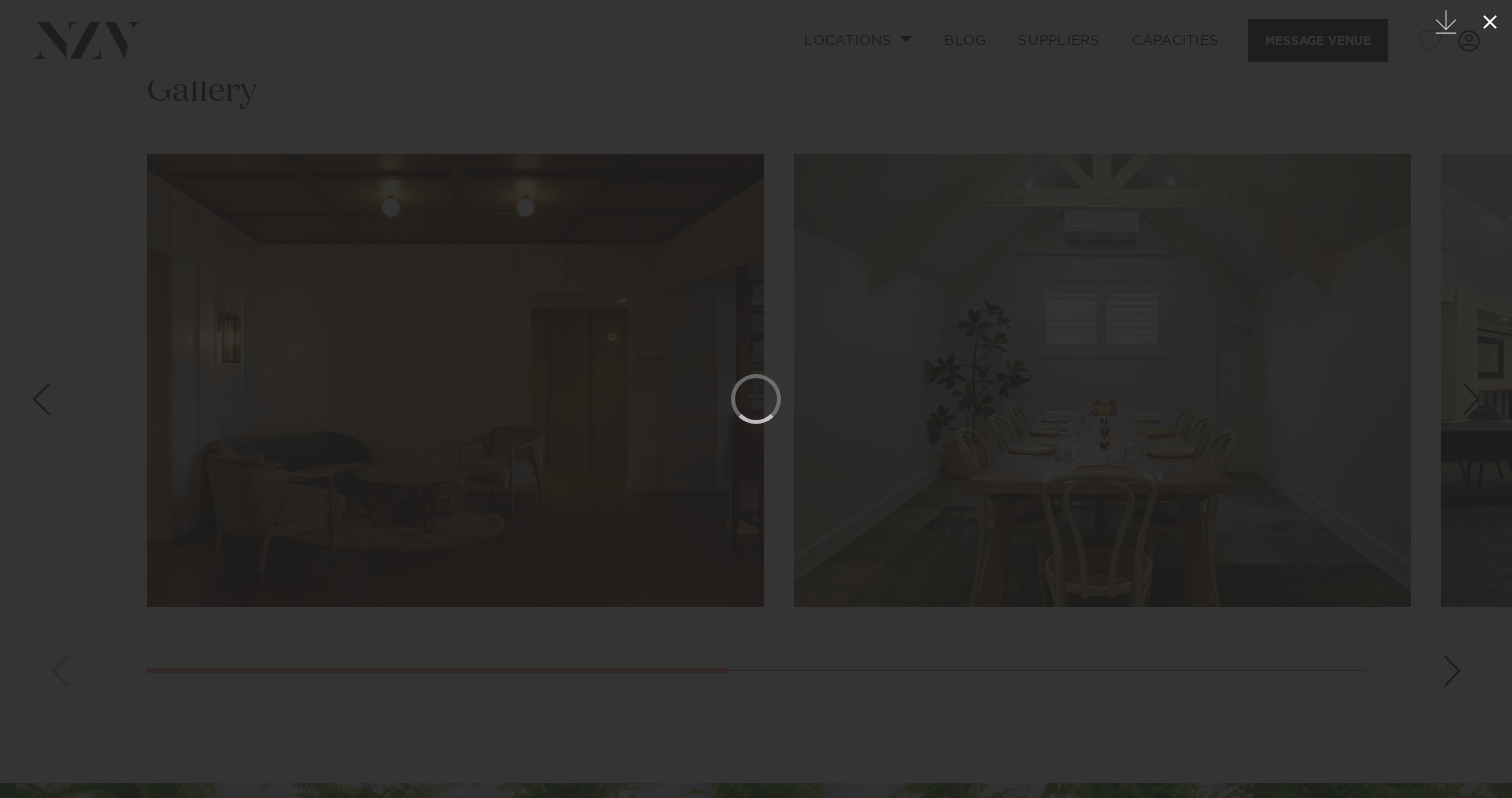 click 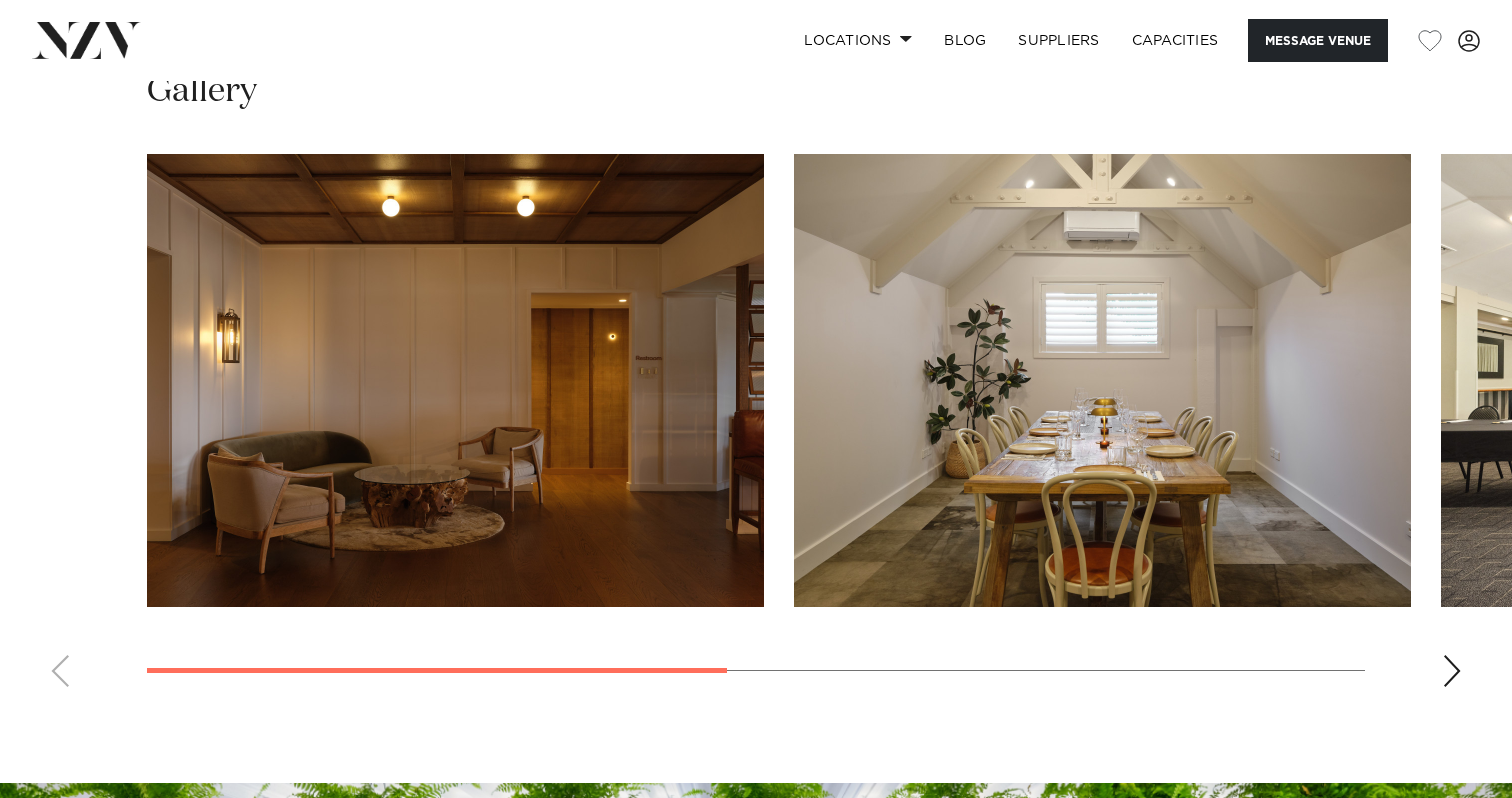 click at bounding box center (1452, 671) 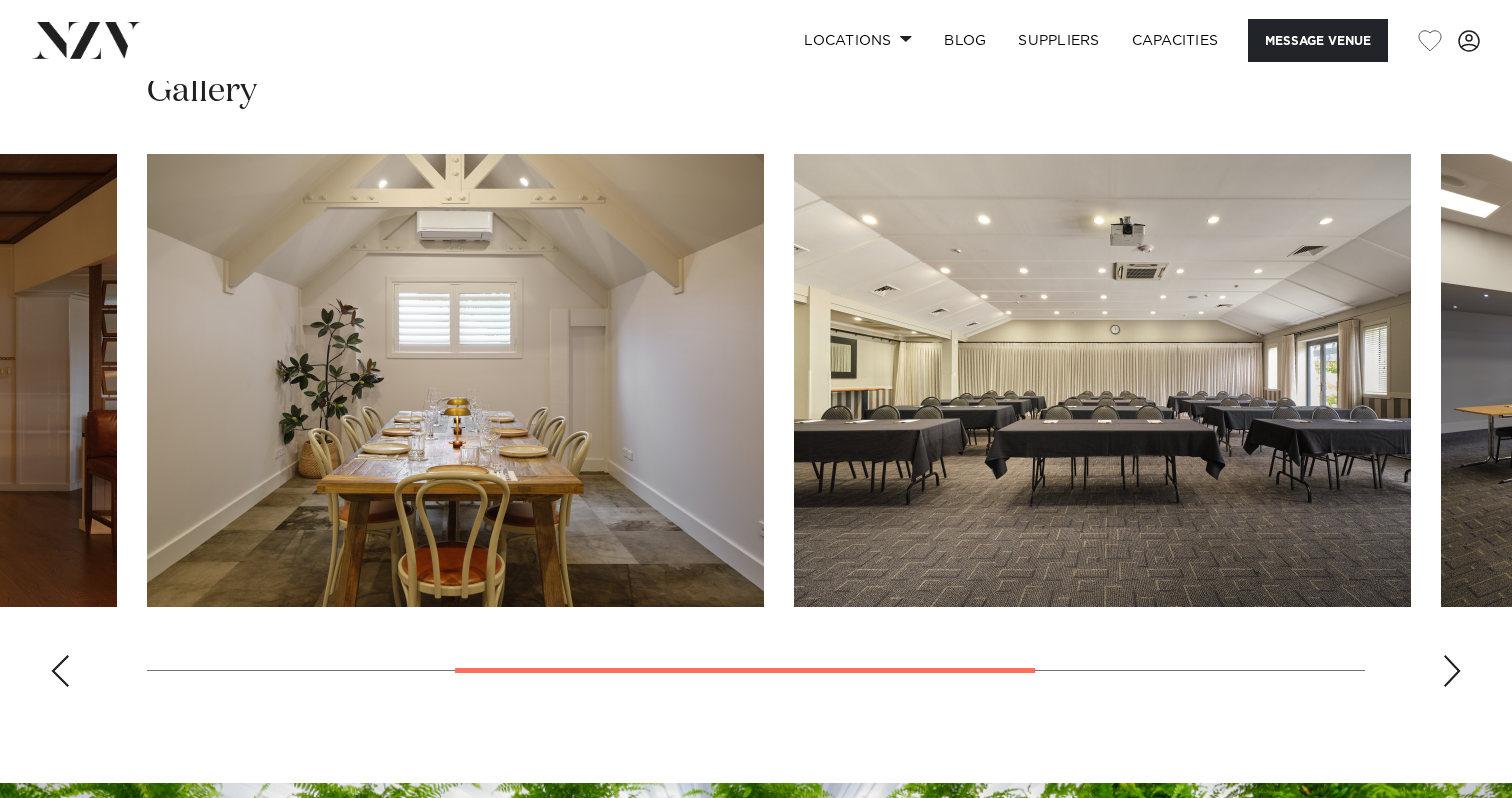click at bounding box center (1452, 671) 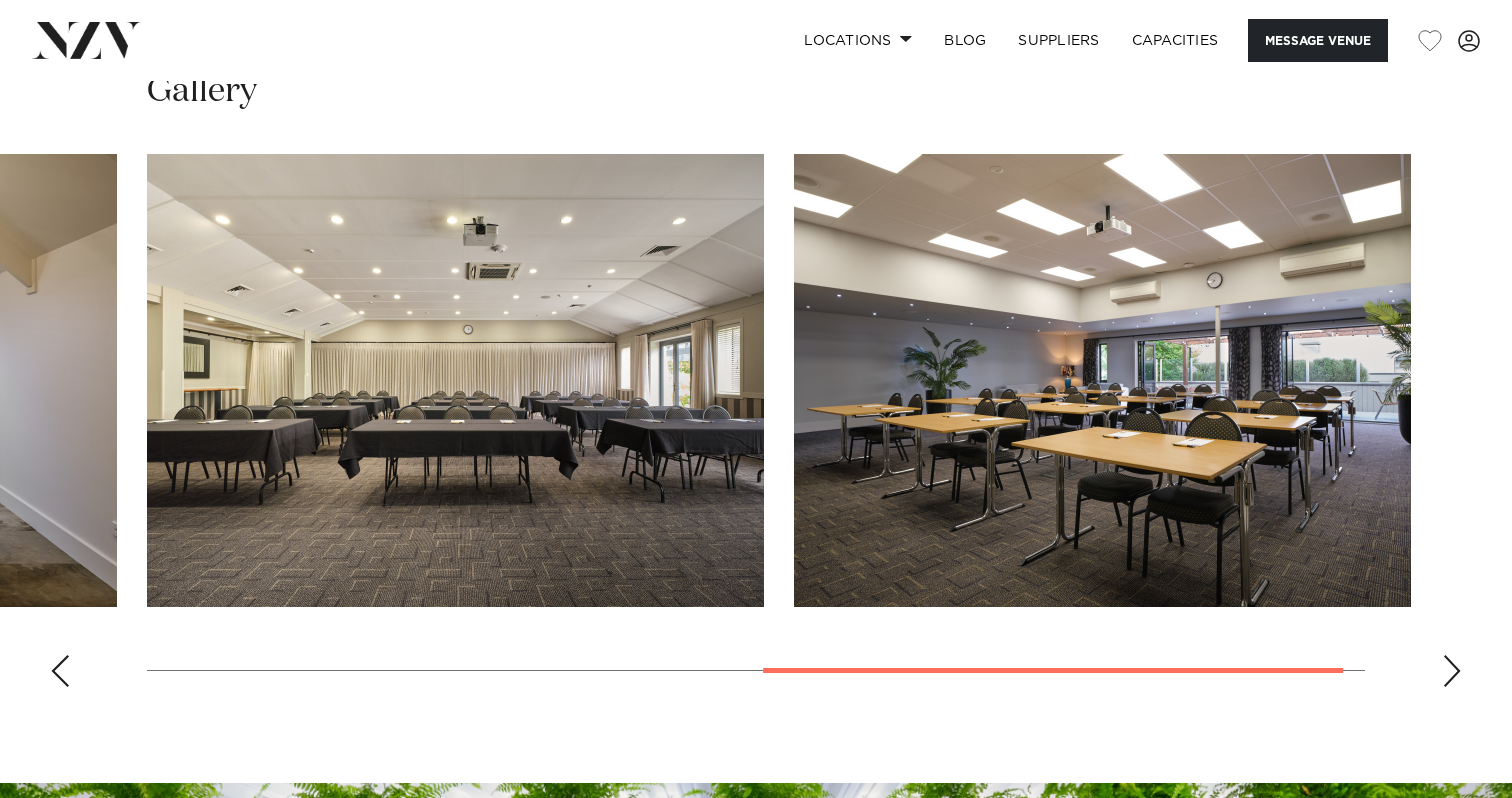 click at bounding box center (1452, 671) 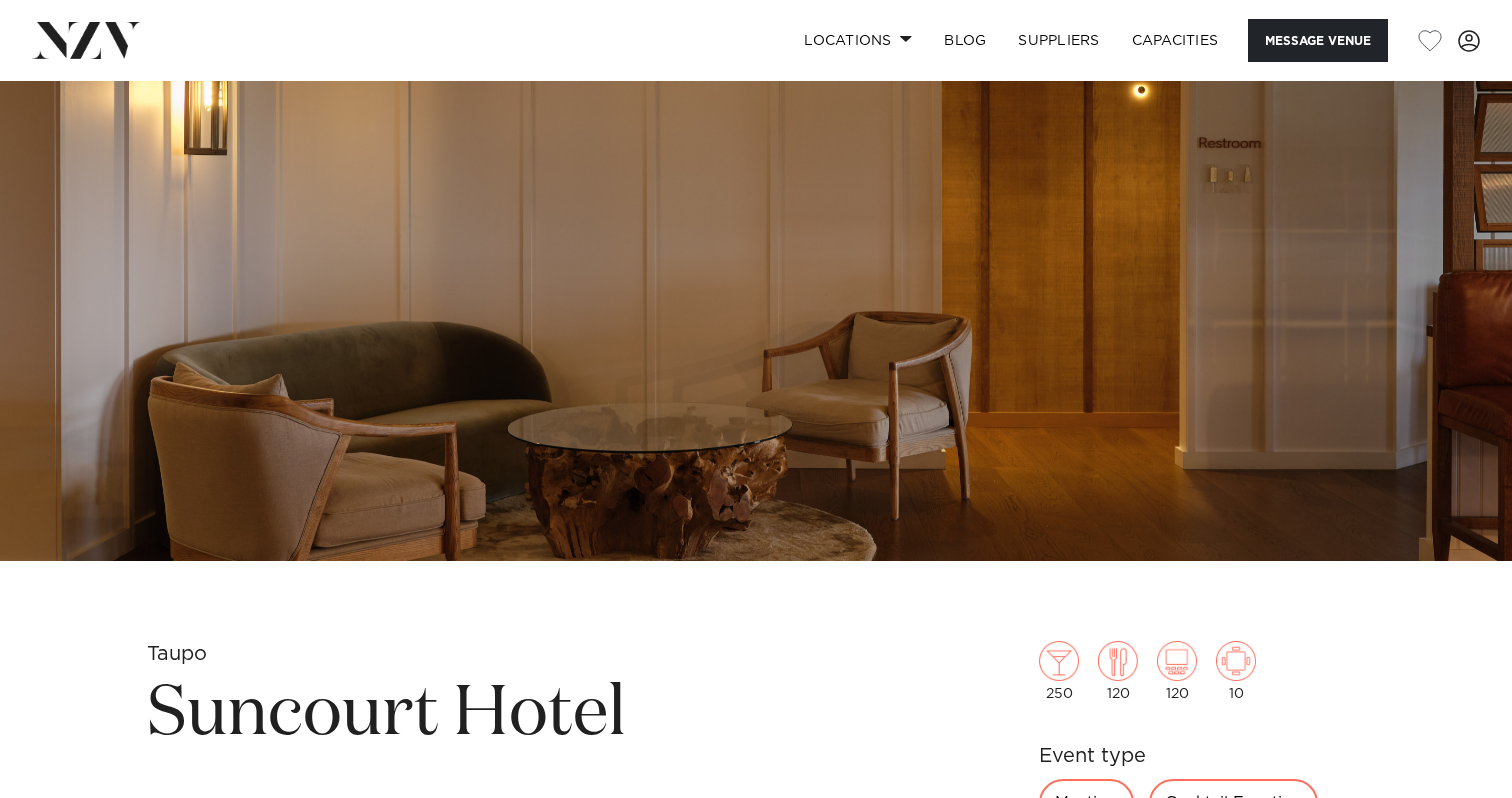 scroll, scrollTop: 248, scrollLeft: 0, axis: vertical 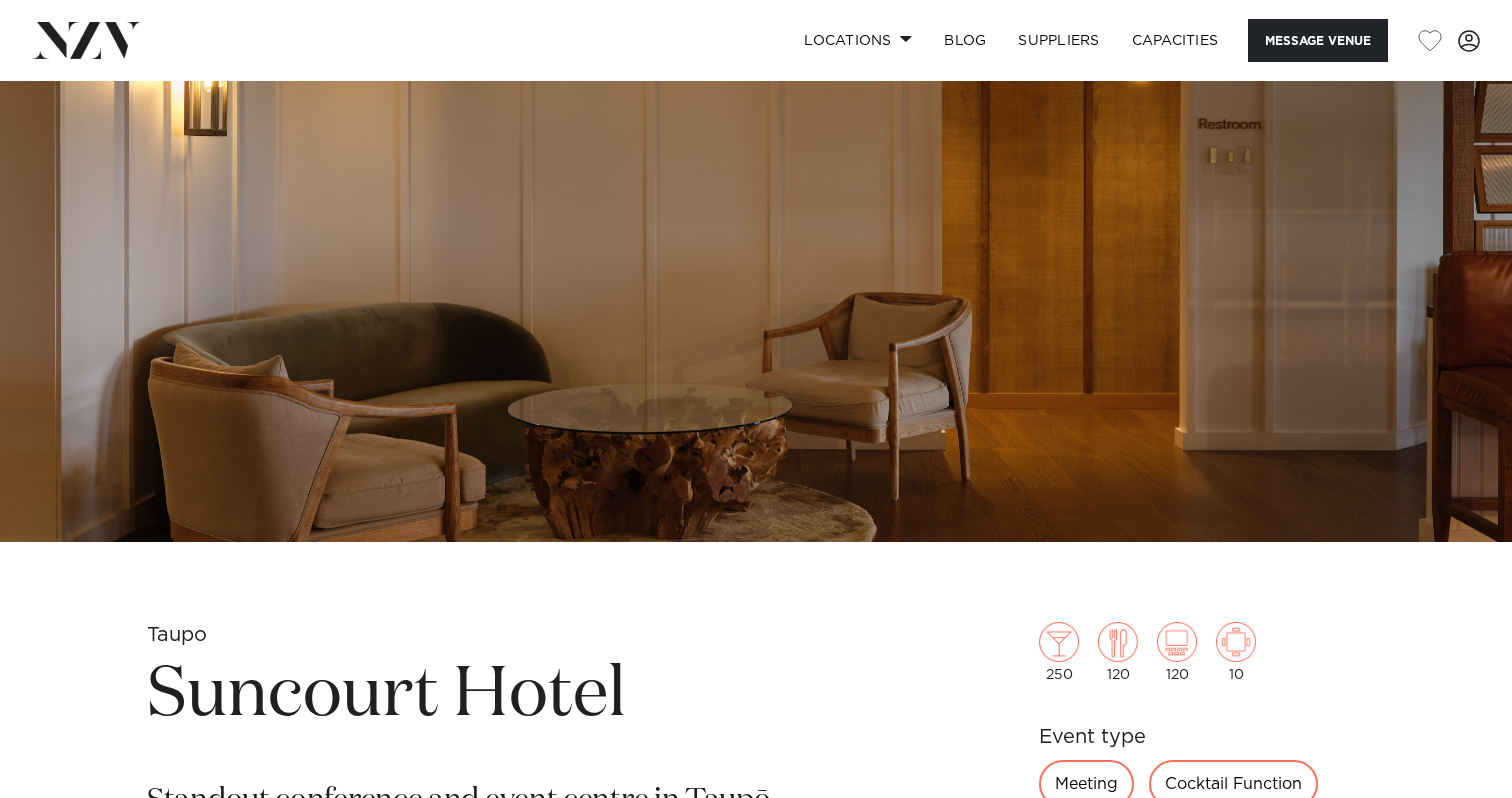 click at bounding box center (756, 187) 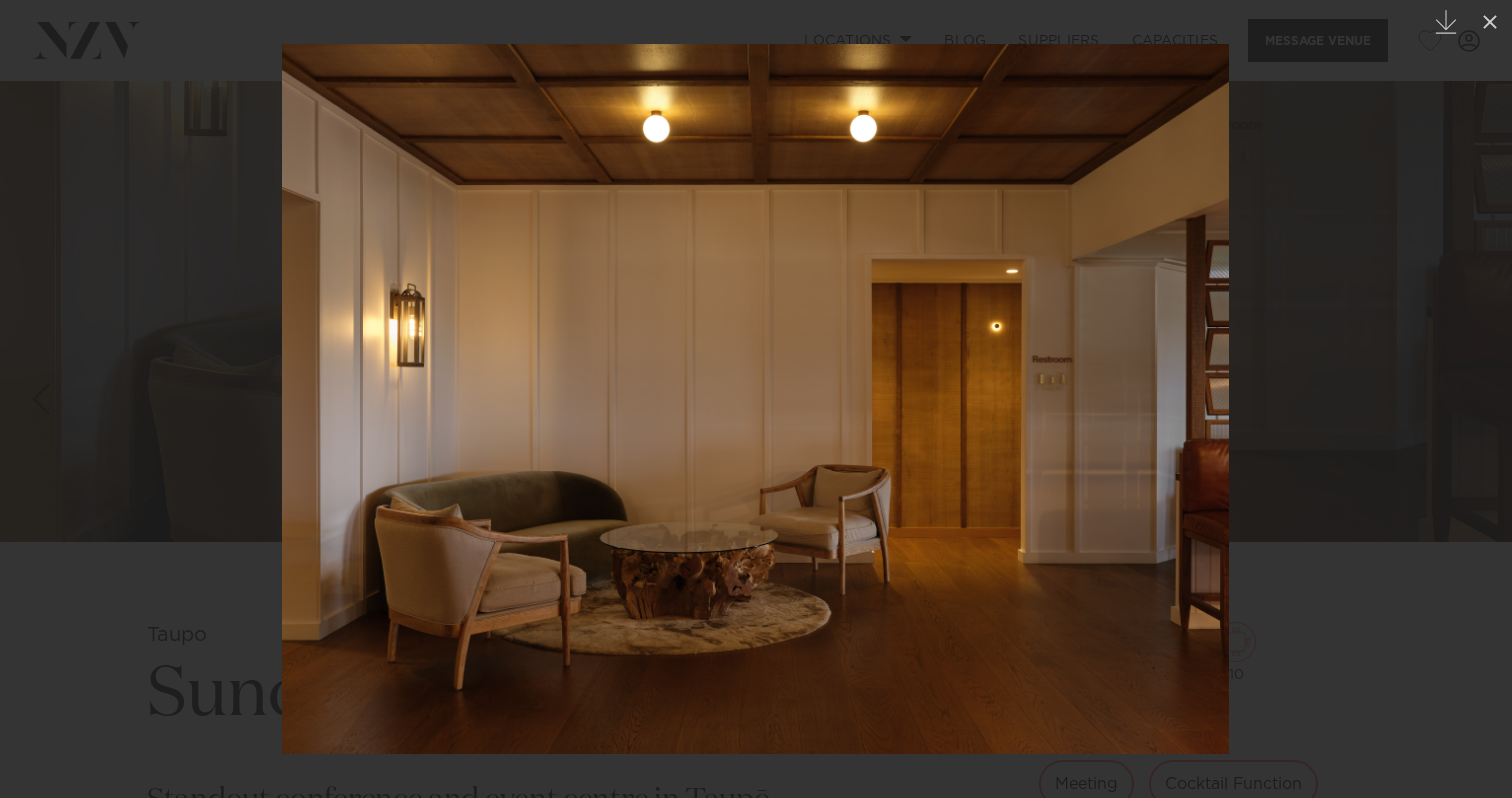 click at bounding box center (756, 399) 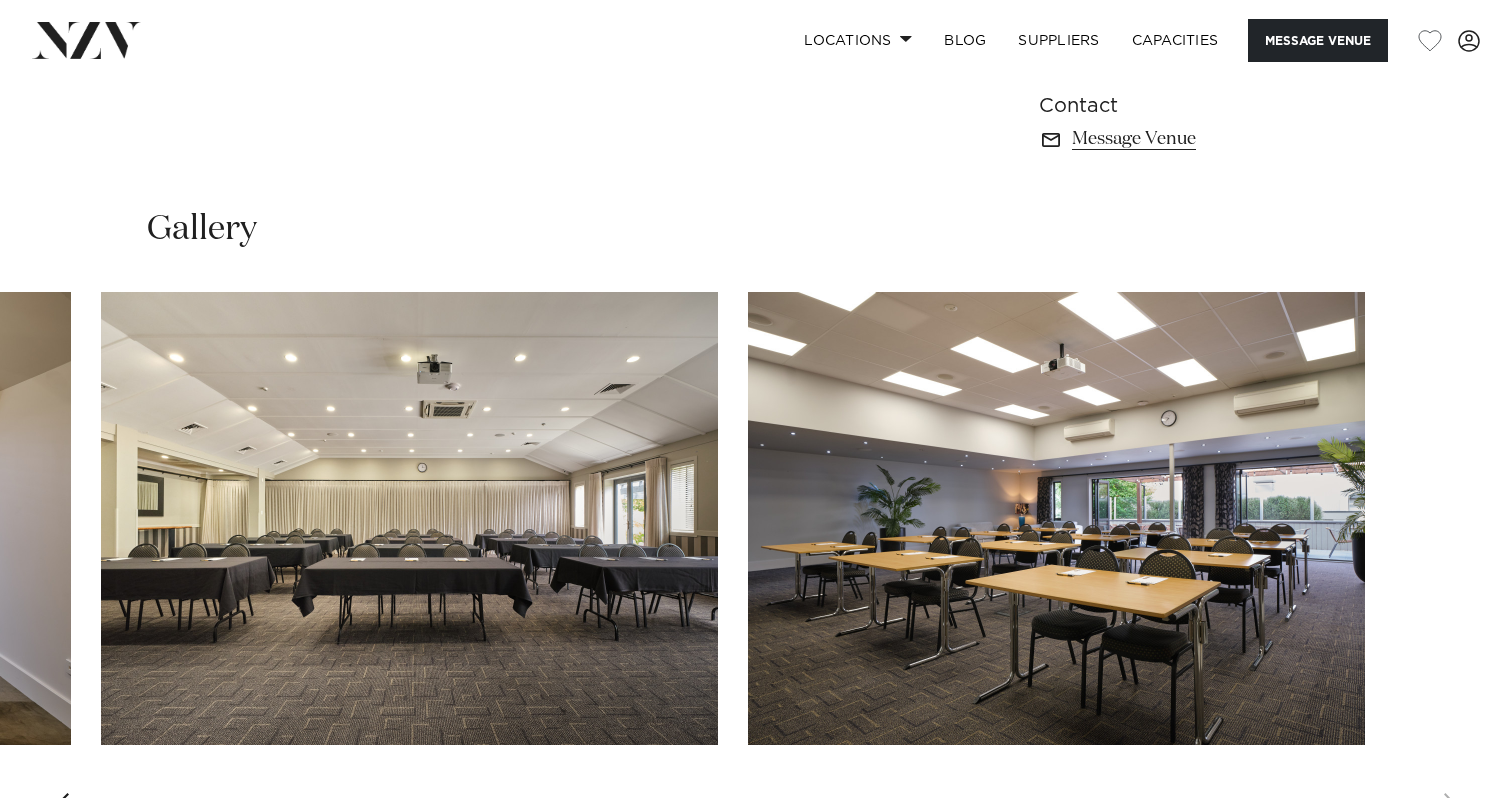 scroll, scrollTop: 1327, scrollLeft: 0, axis: vertical 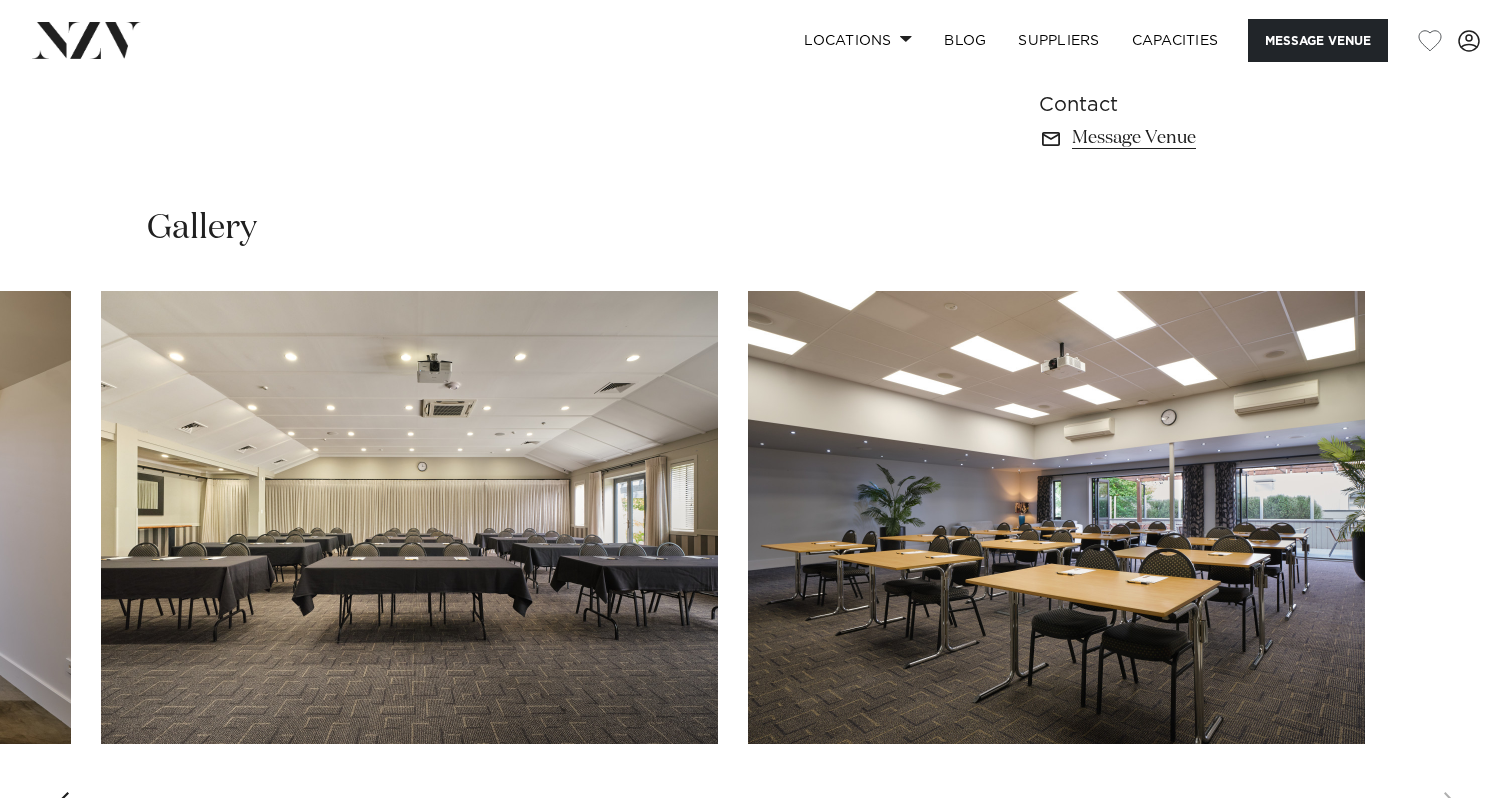 click at bounding box center [1056, 517] 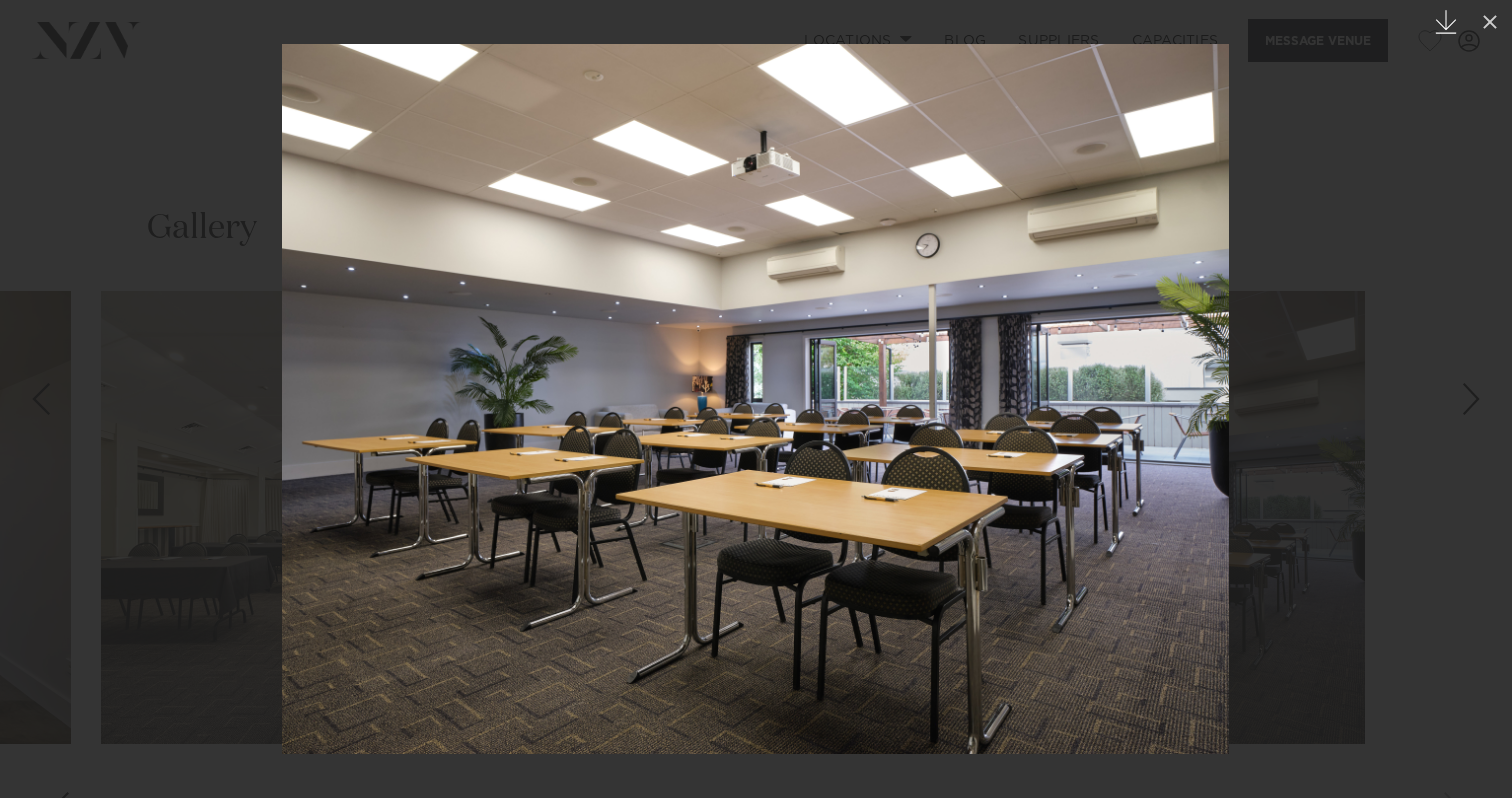 click 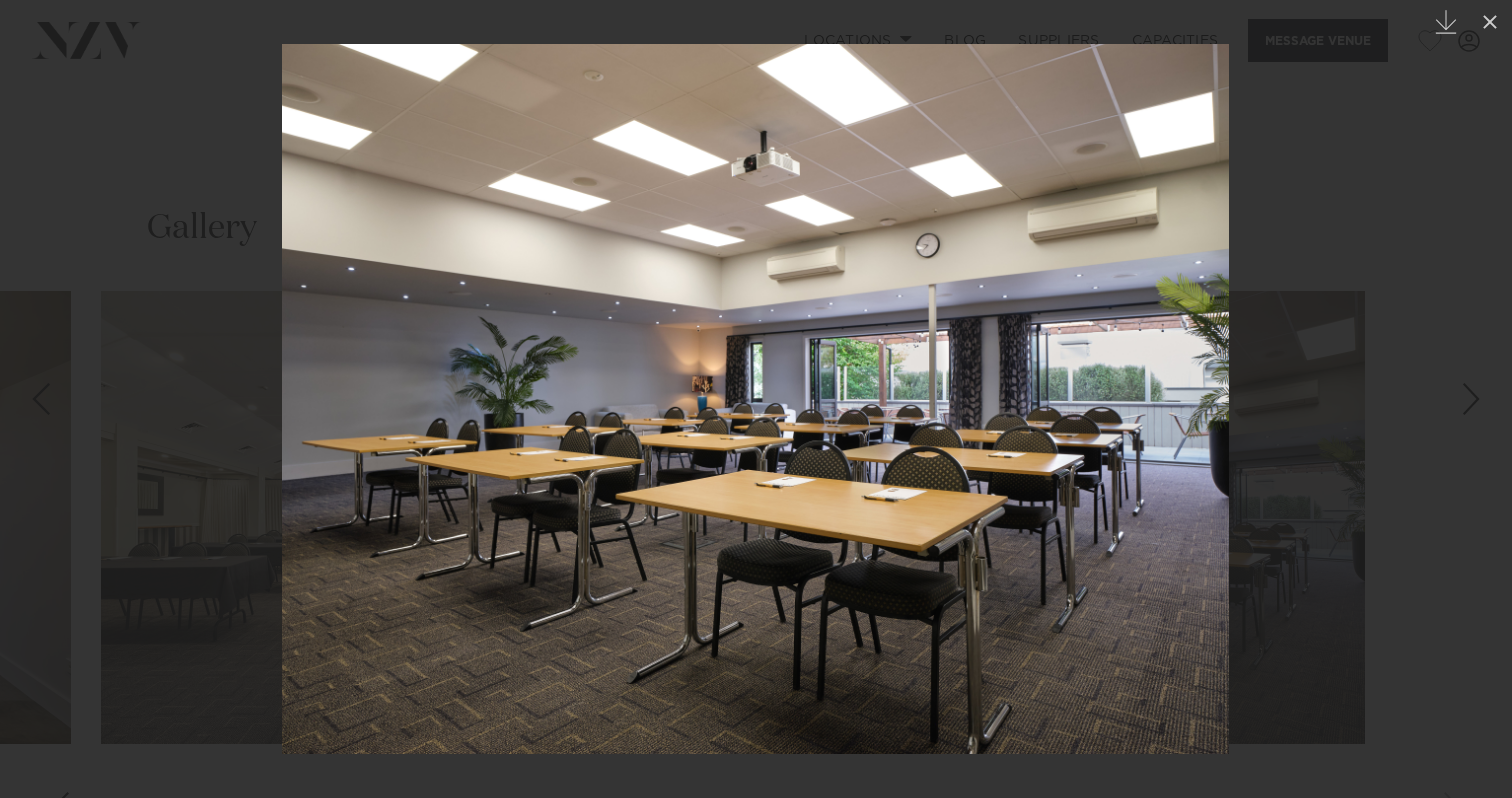 click at bounding box center [756, 399] 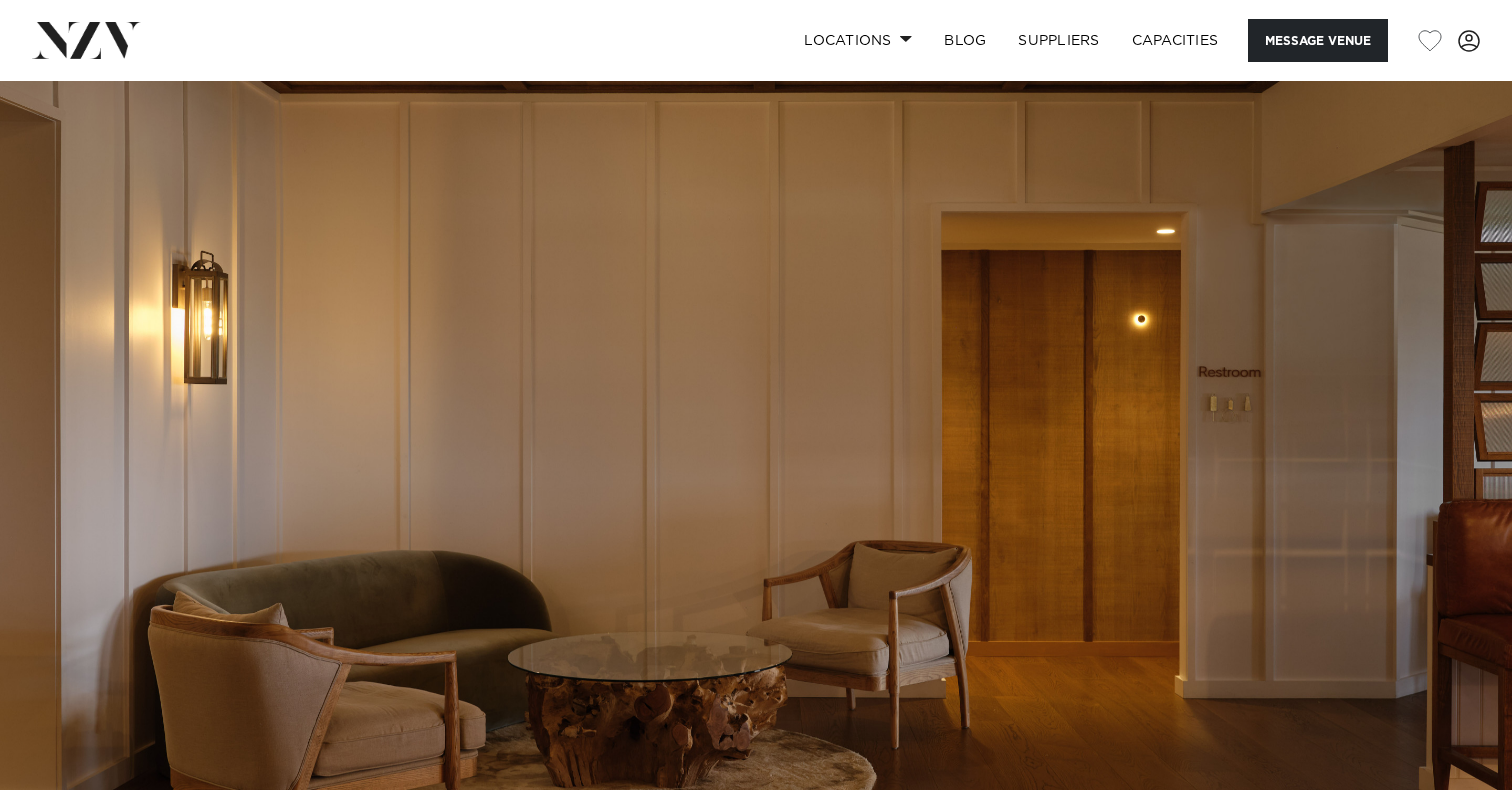scroll, scrollTop: 0, scrollLeft: 0, axis: both 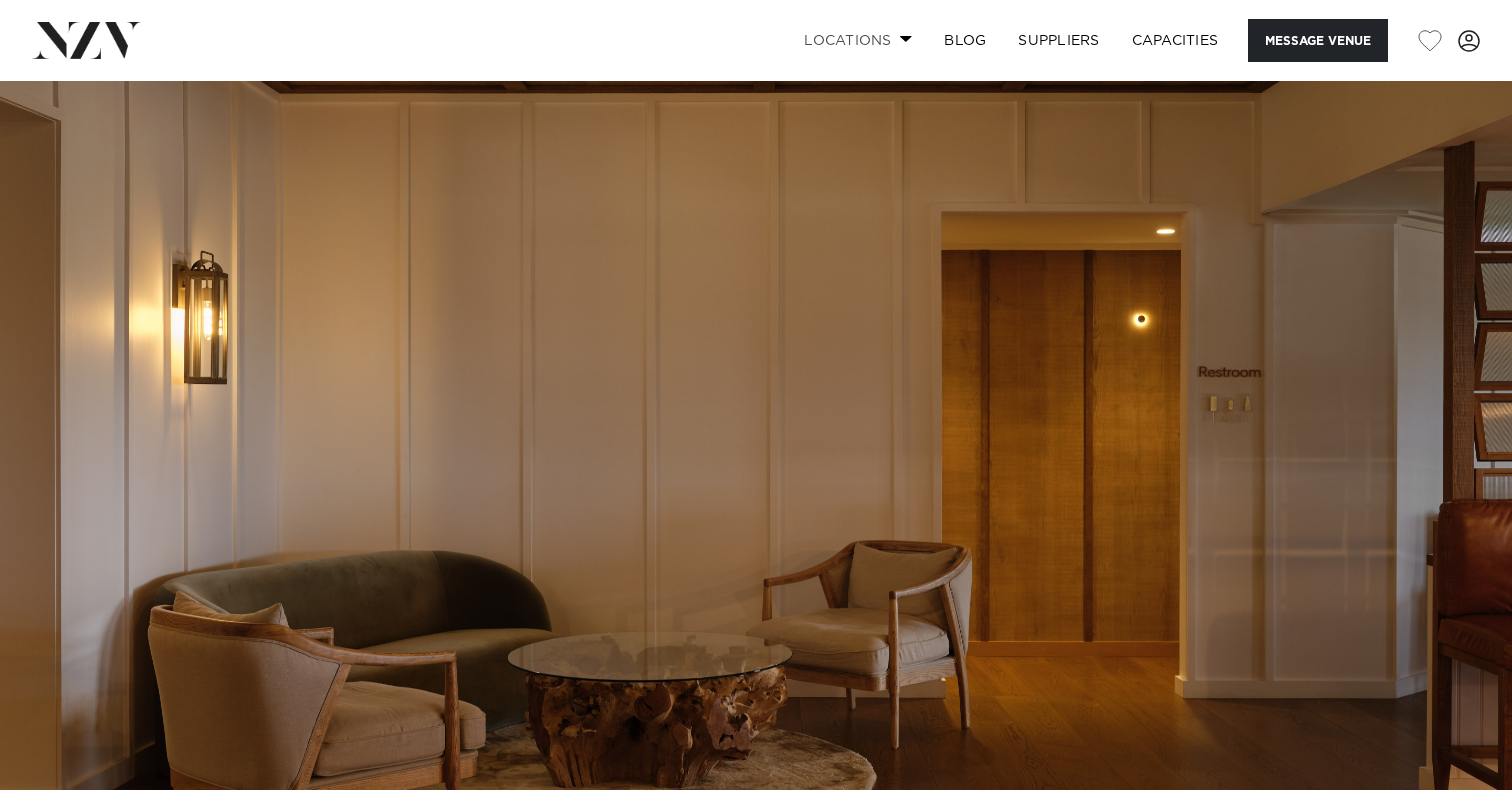 click on "Locations" at bounding box center (858, 40) 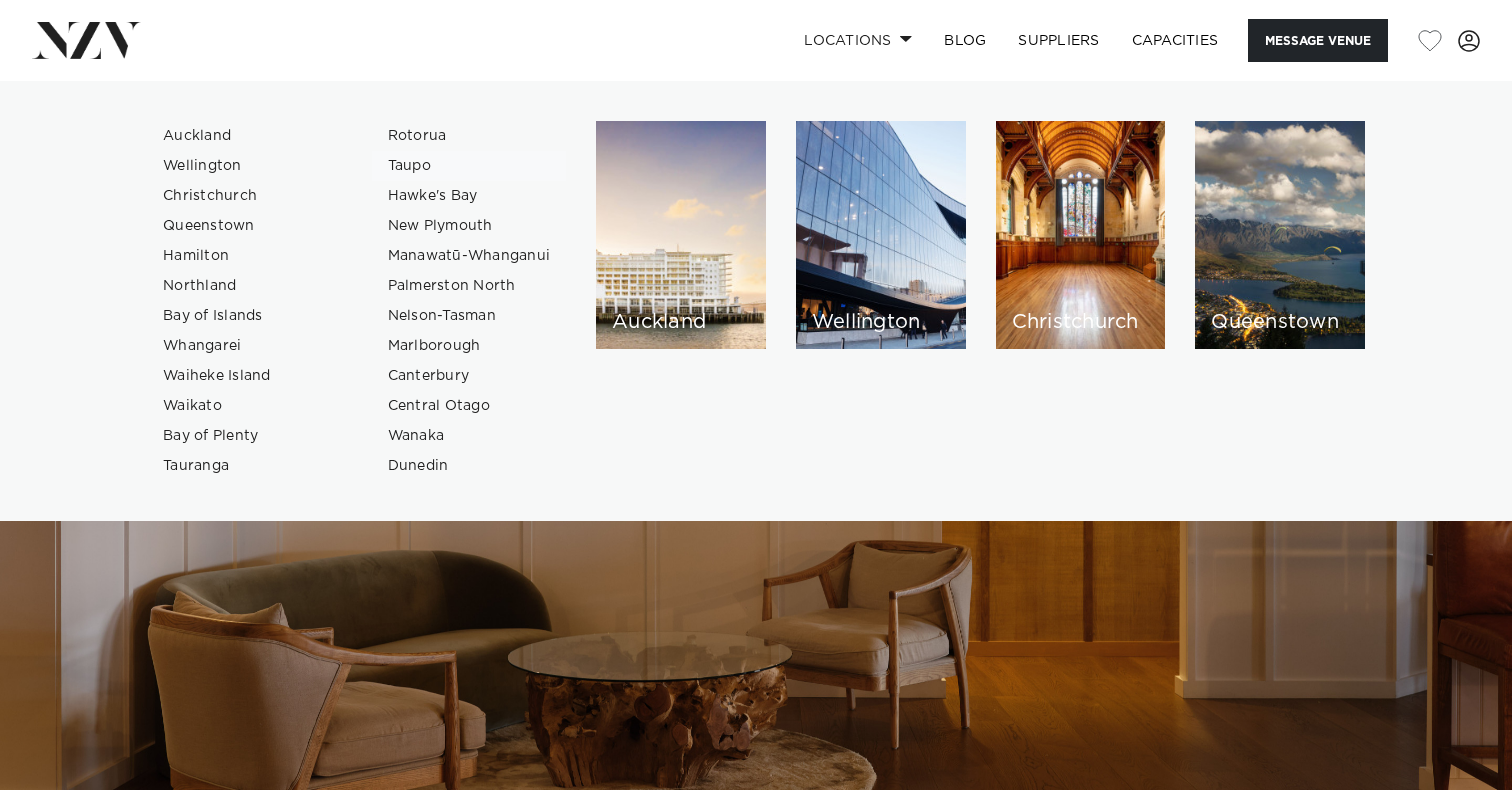 click on "Taupo" at bounding box center (469, 166) 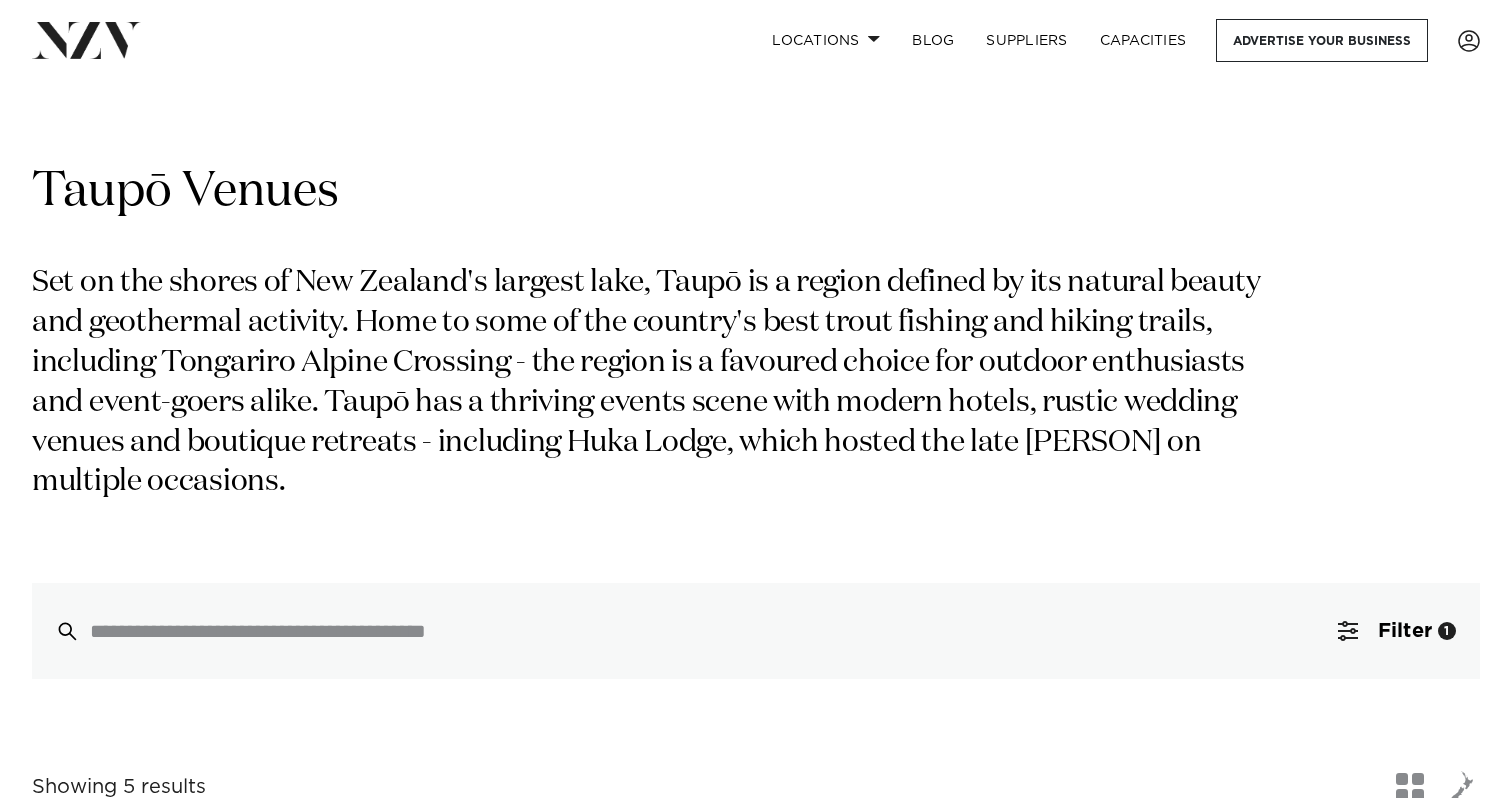 scroll, scrollTop: 0, scrollLeft: 0, axis: both 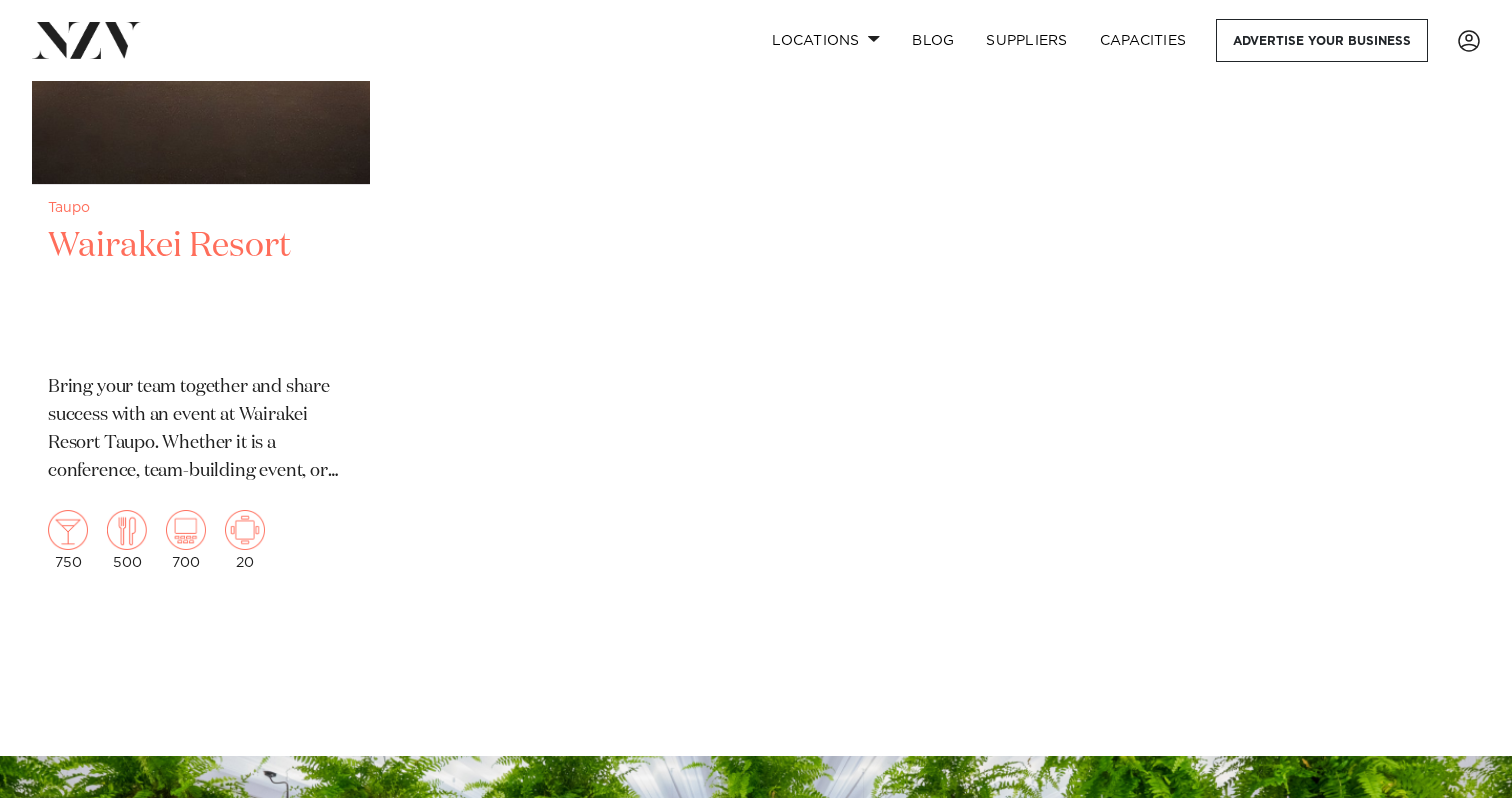 click on "Wairakei Resort" at bounding box center [201, 291] 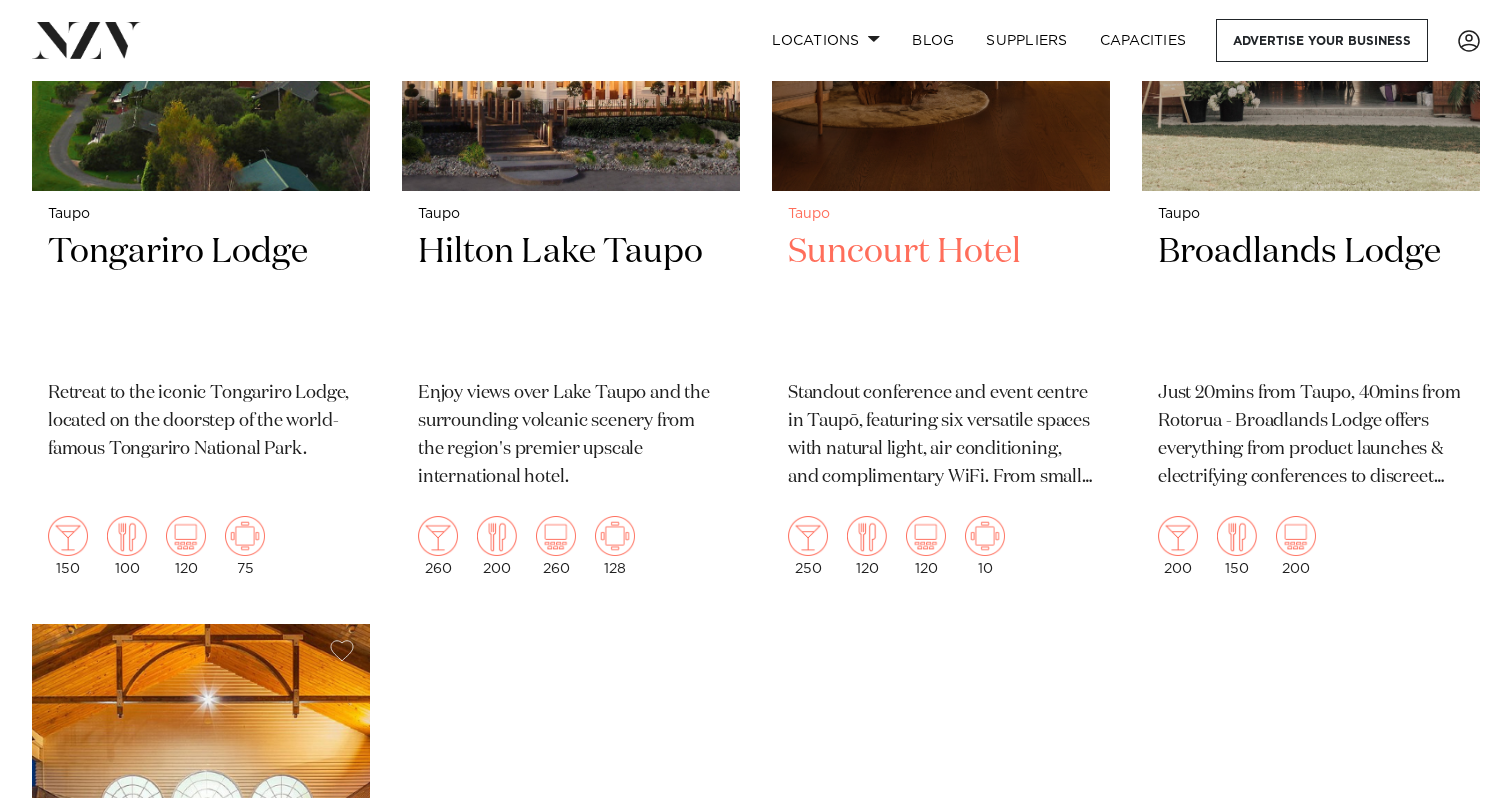 scroll, scrollTop: 1019, scrollLeft: 0, axis: vertical 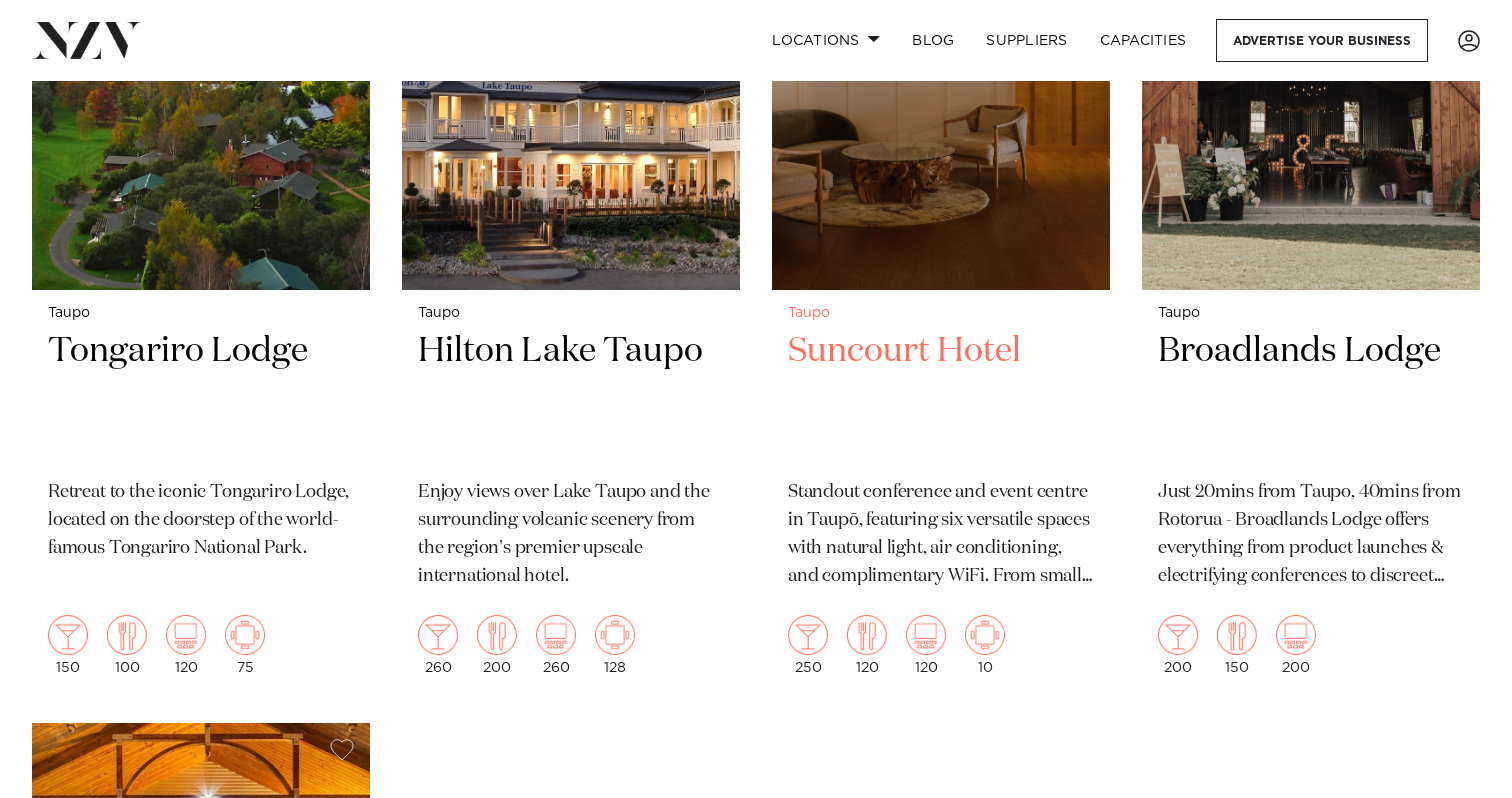 click on "Taupo" at bounding box center [941, 313] 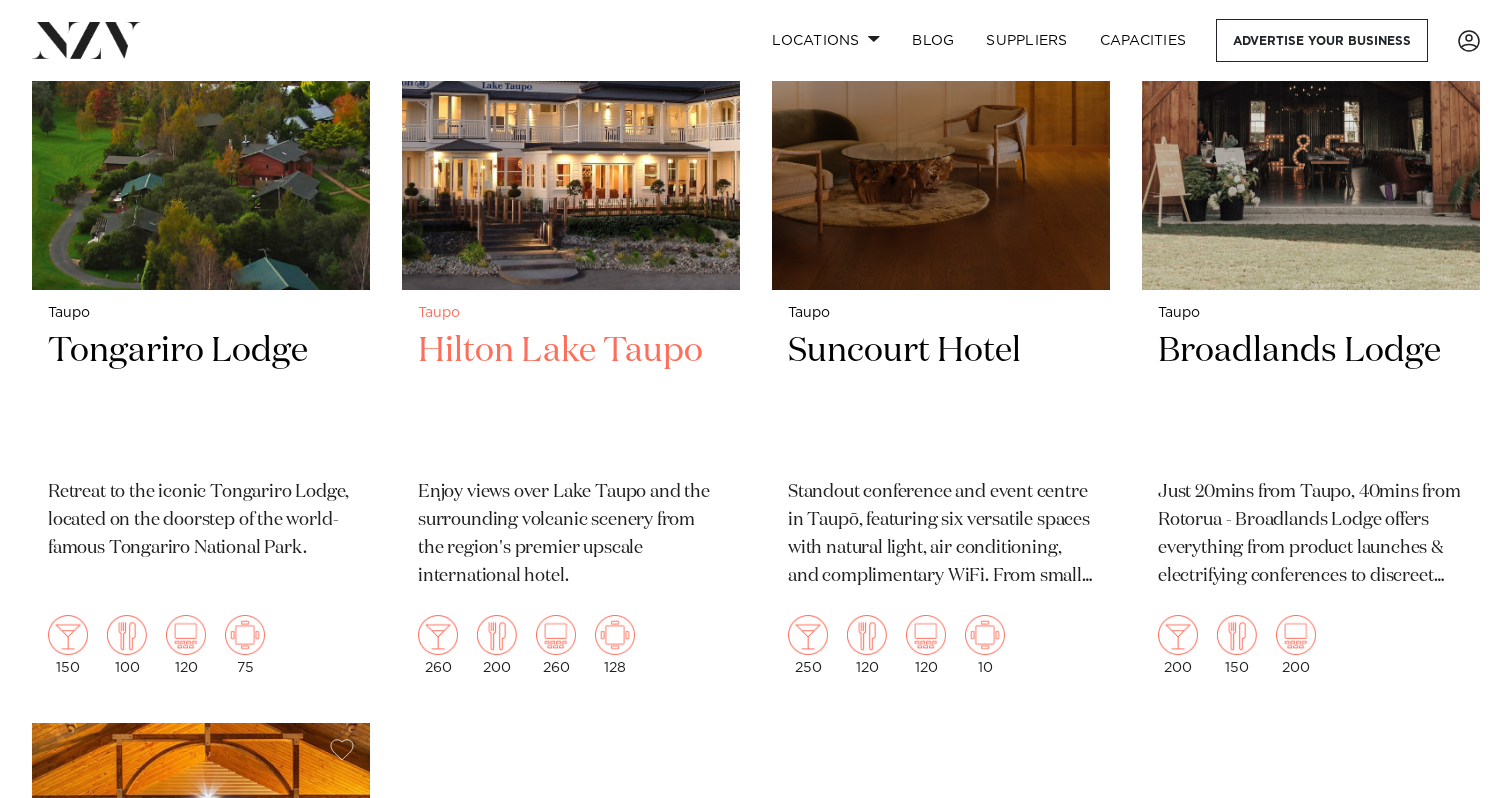 click on "Hilton Lake Taupo" at bounding box center (571, 396) 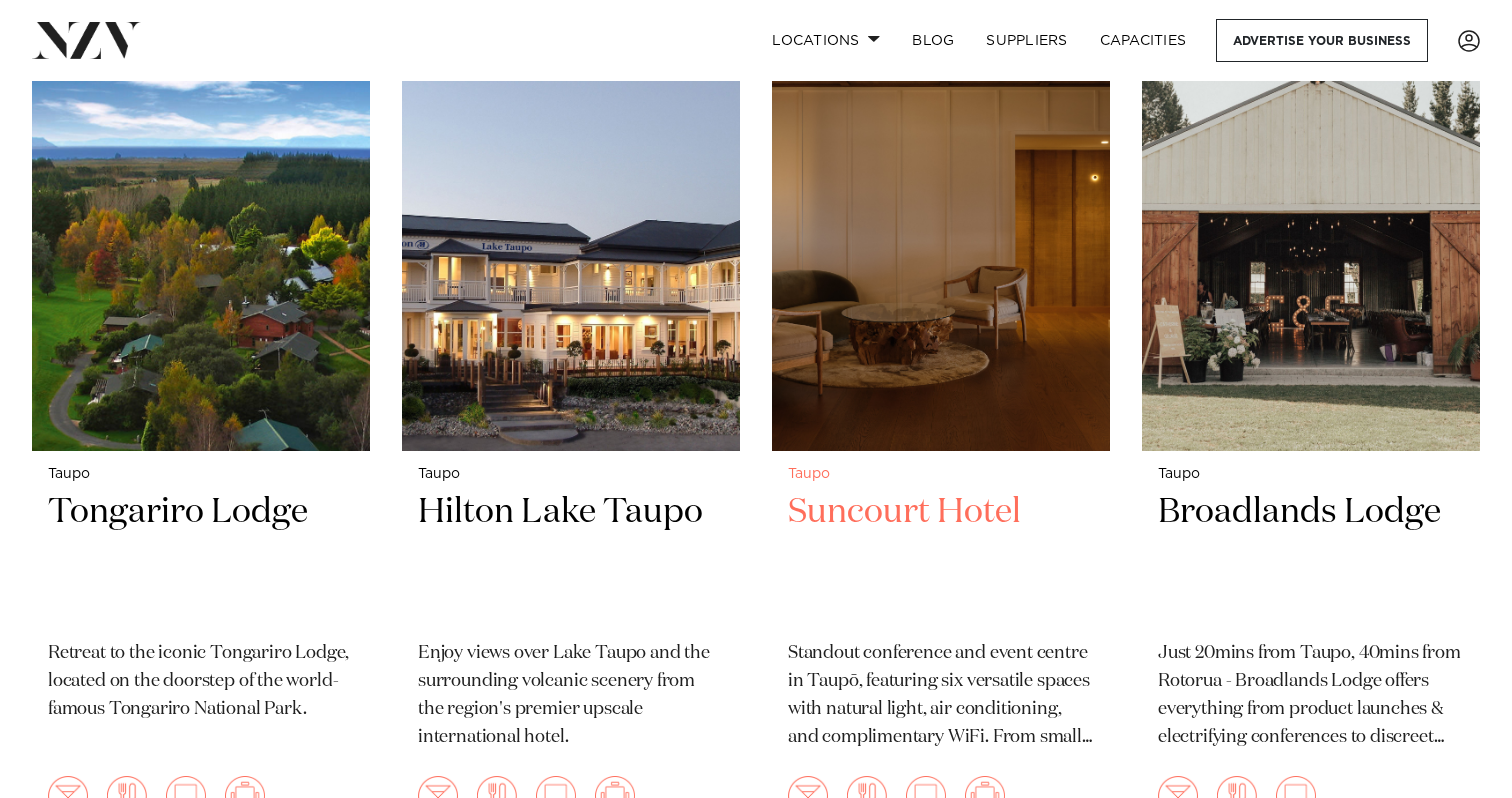 scroll, scrollTop: 857, scrollLeft: 0, axis: vertical 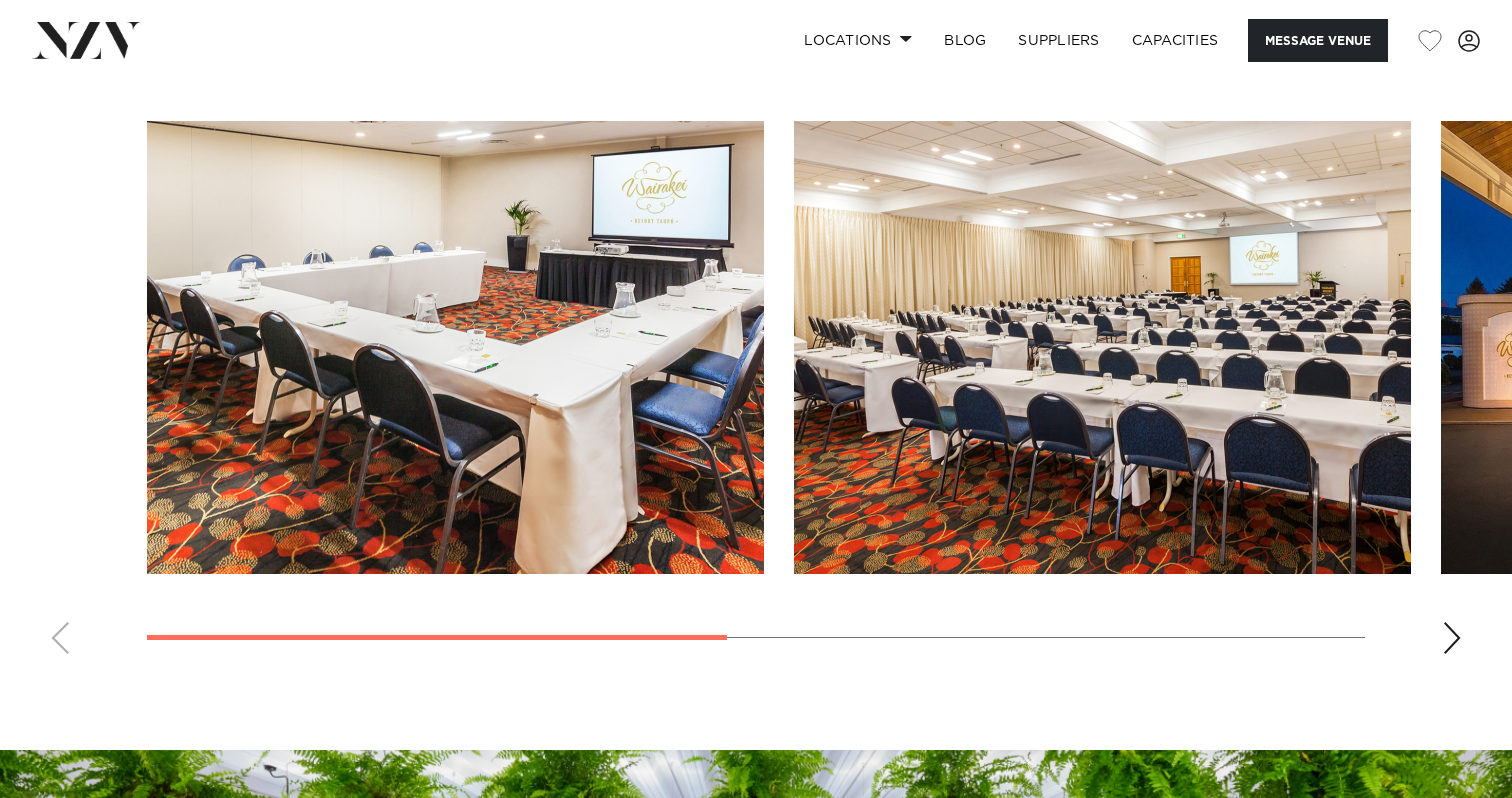 click at bounding box center [756, 395] 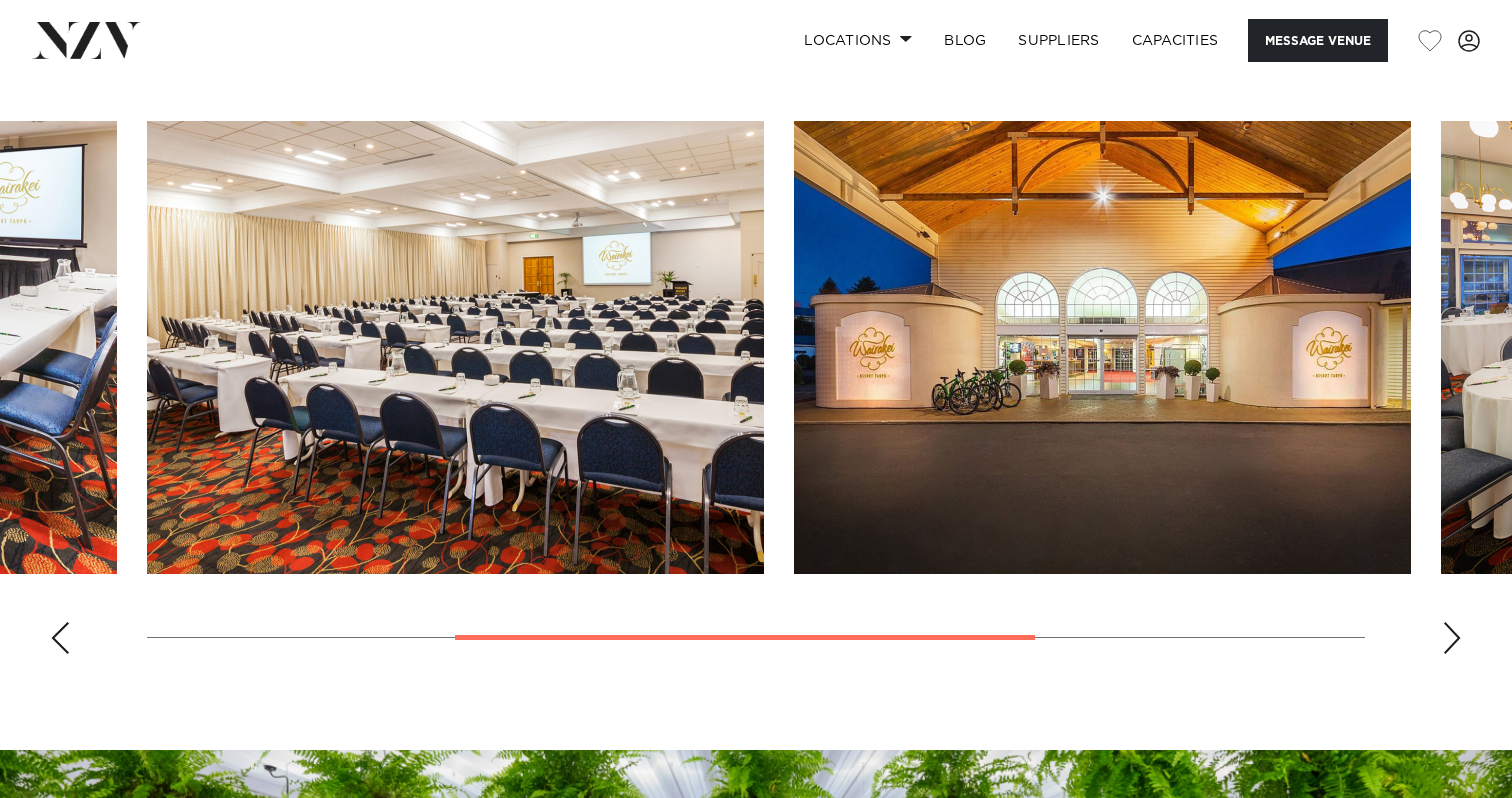 click at bounding box center (1452, 638) 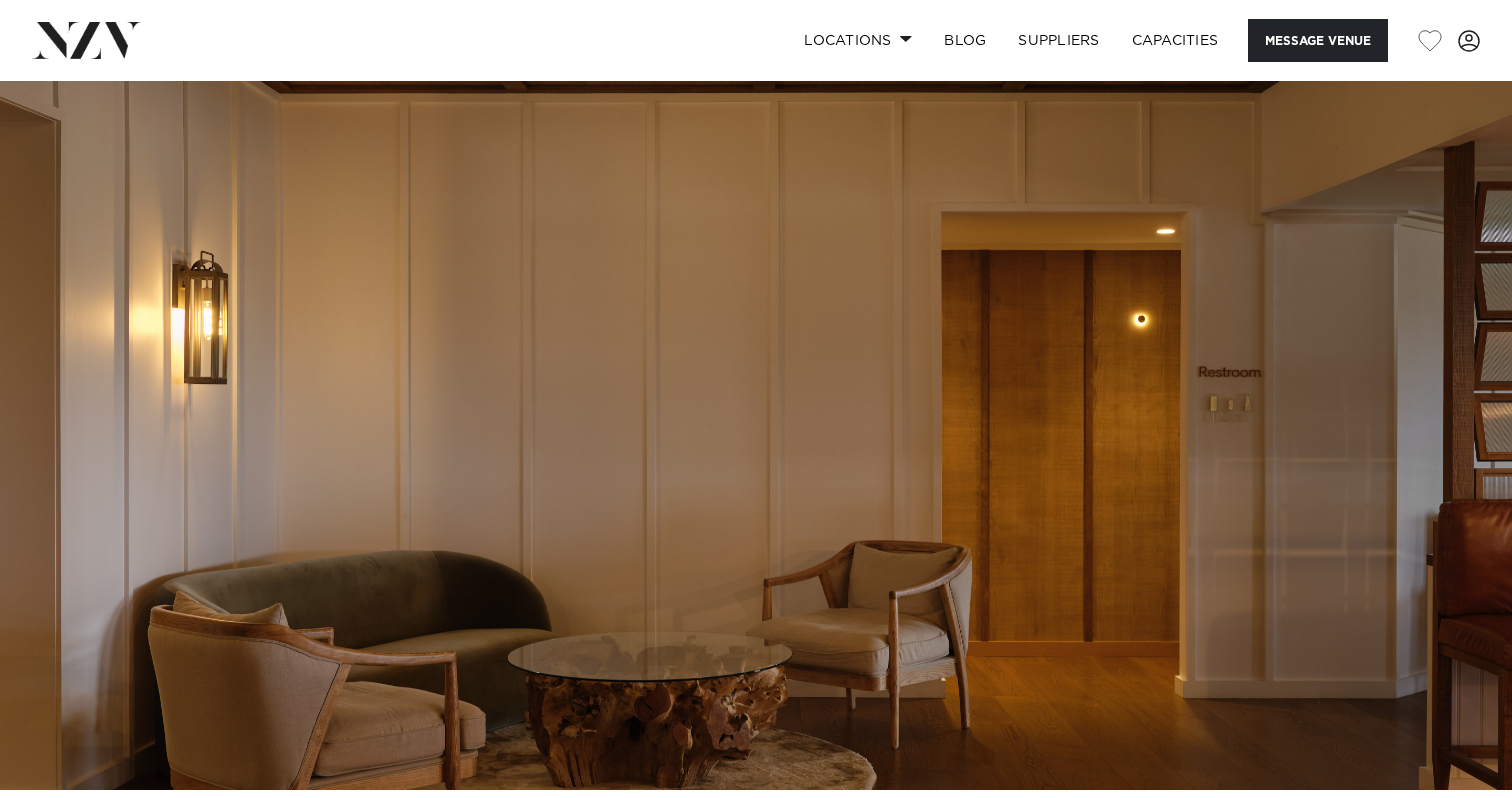 scroll, scrollTop: 0, scrollLeft: 0, axis: both 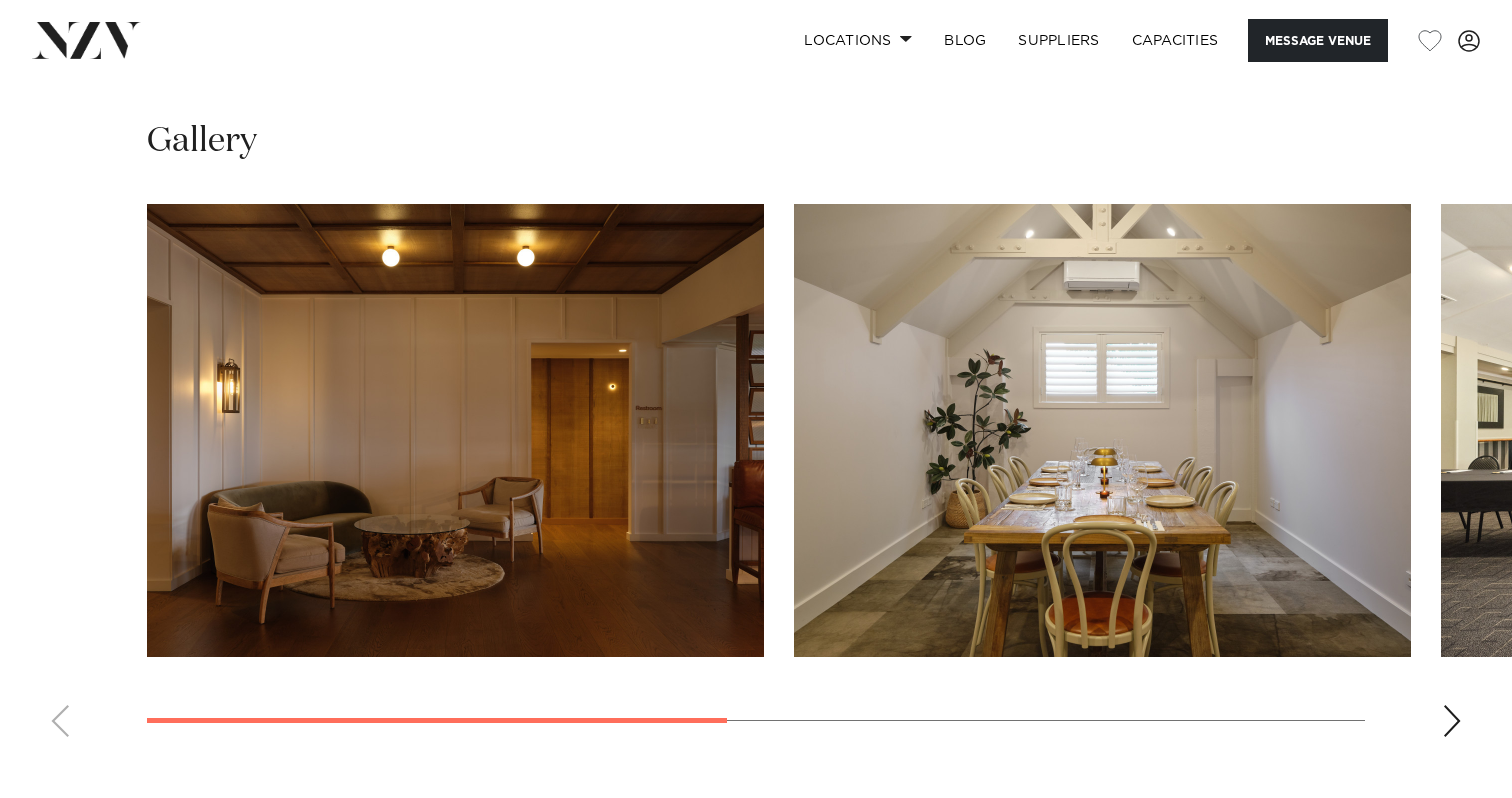 click at bounding box center [756, 478] 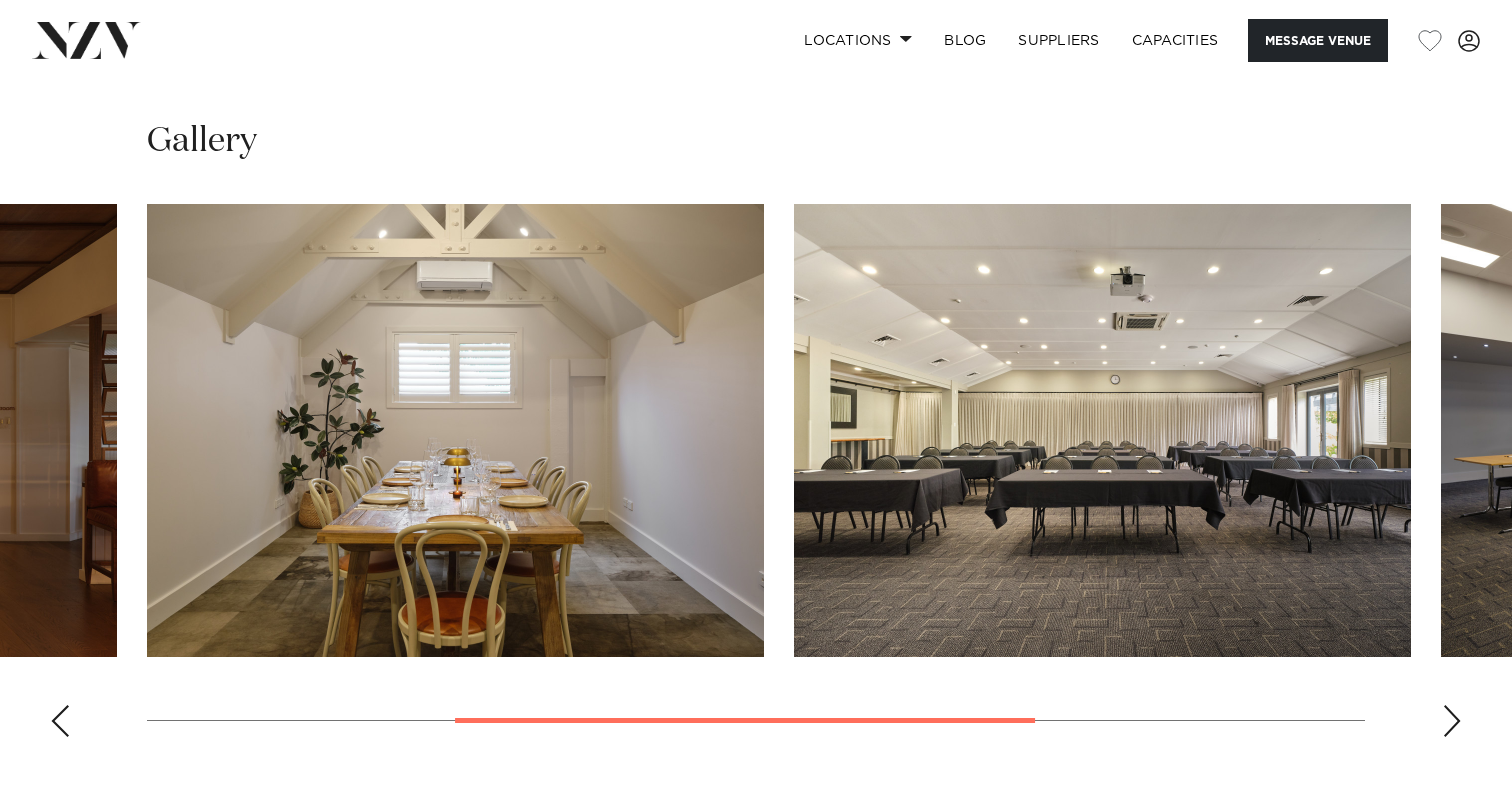 click at bounding box center (1452, 721) 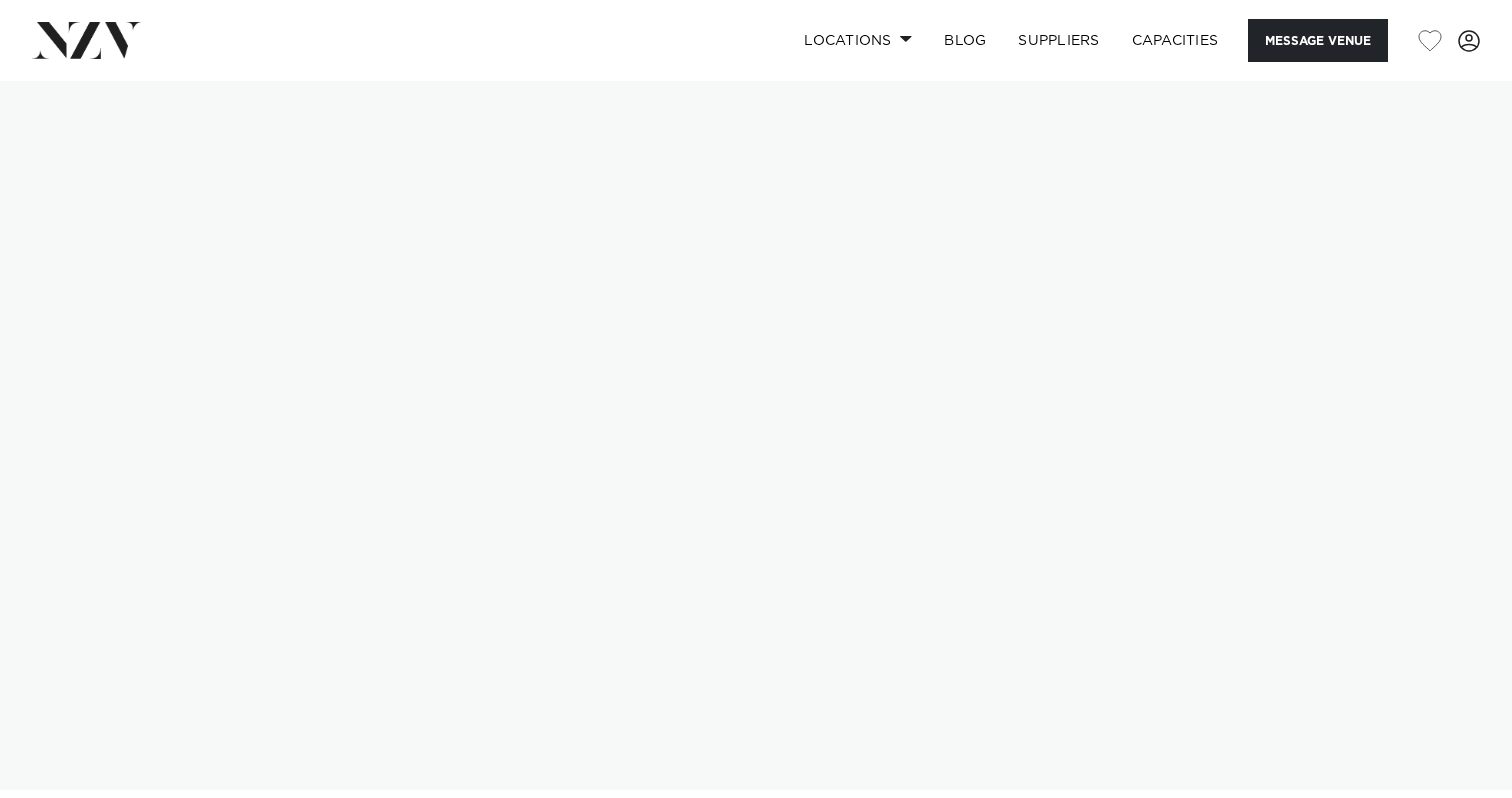 scroll, scrollTop: 264, scrollLeft: 0, axis: vertical 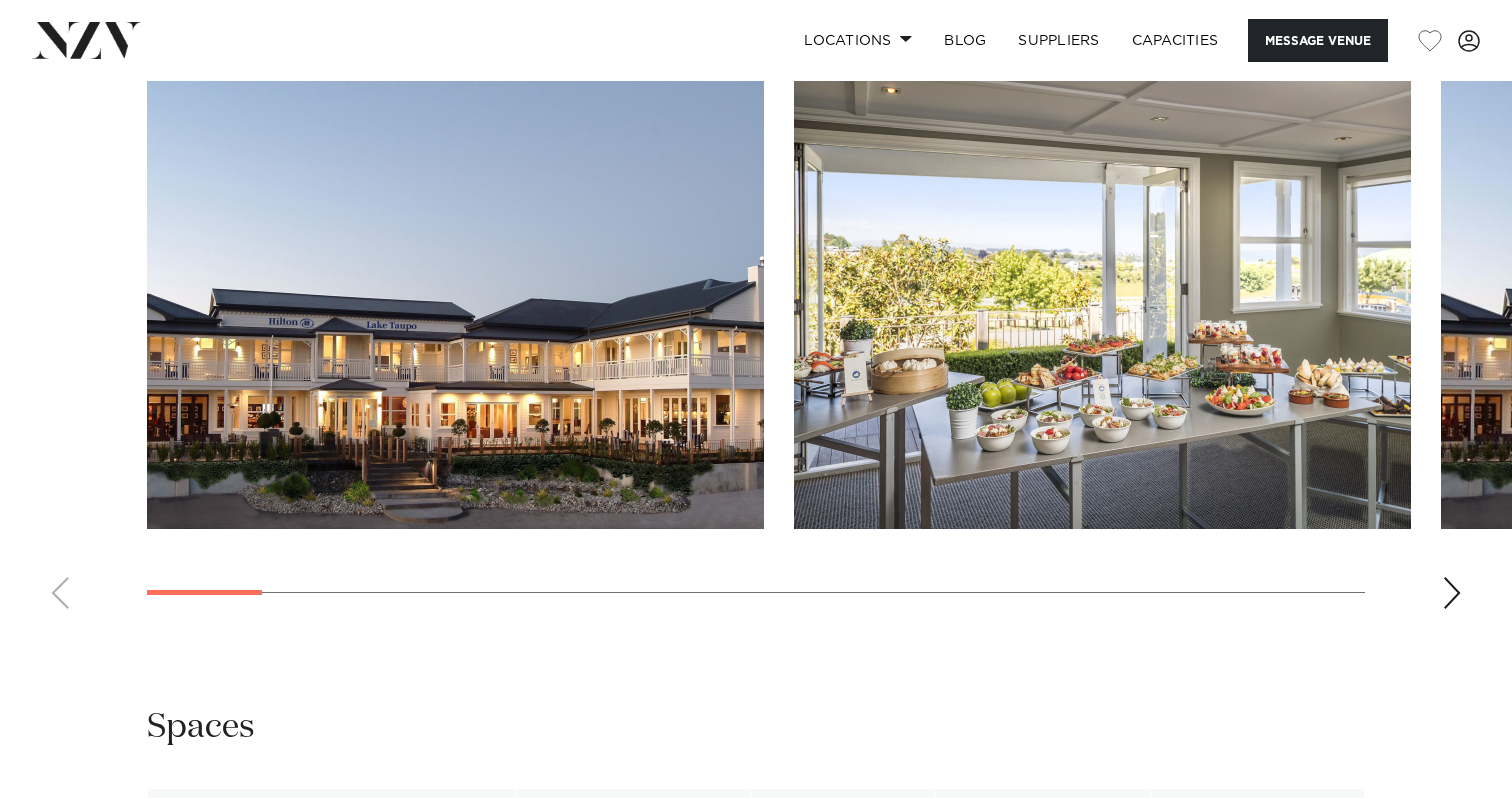 click at bounding box center [756, 350] 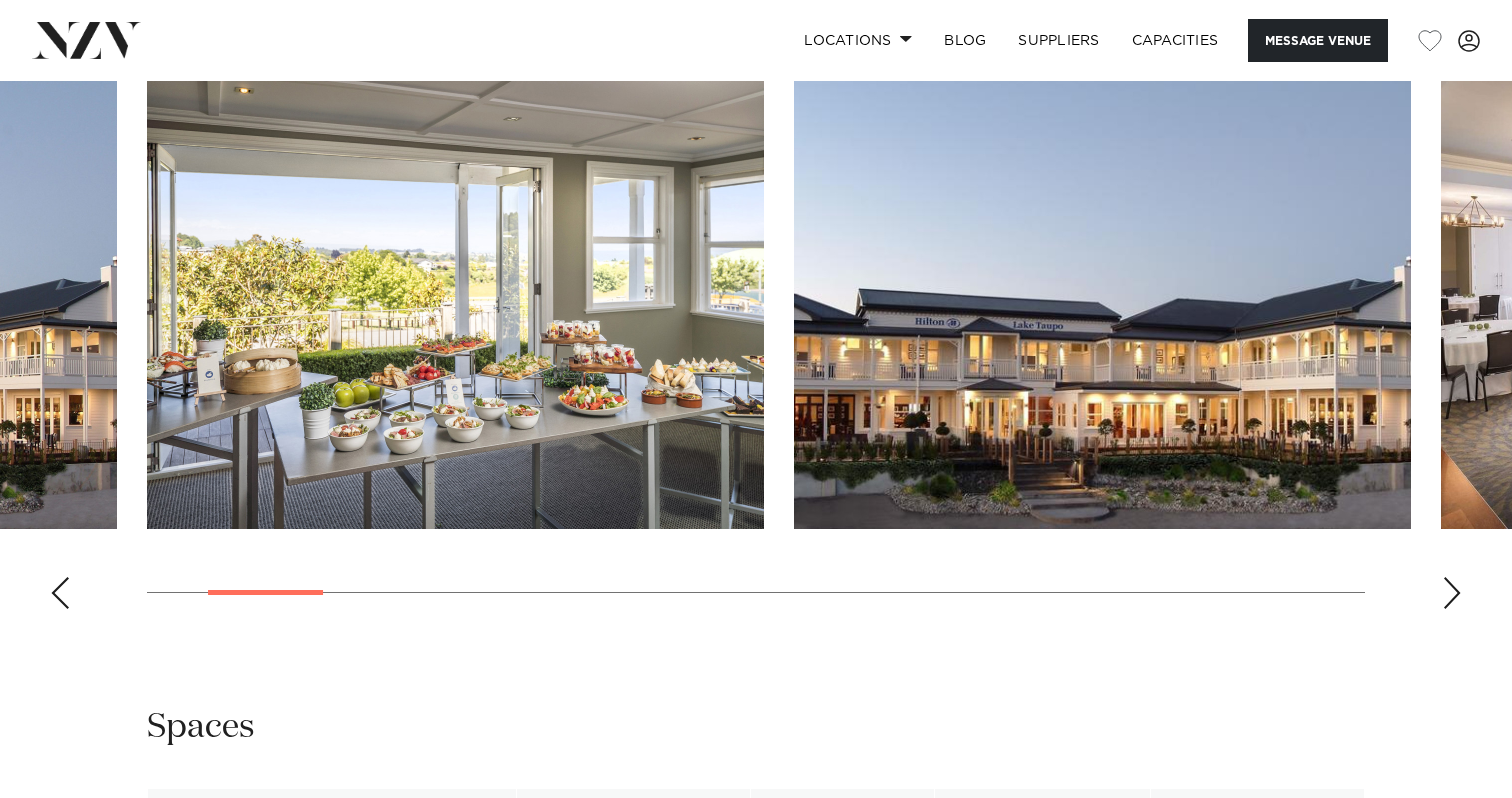 click at bounding box center (1452, 593) 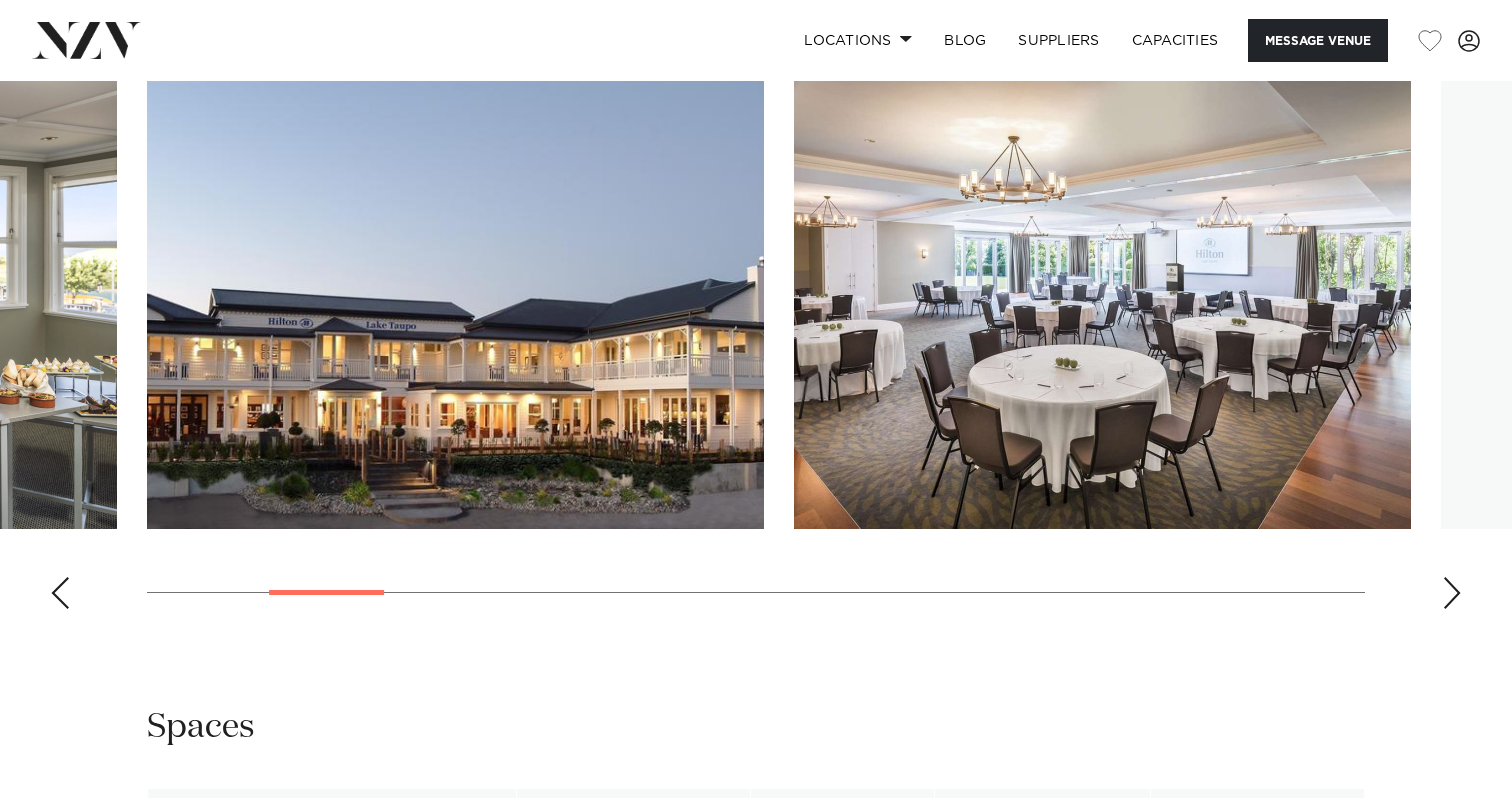 click at bounding box center (1452, 593) 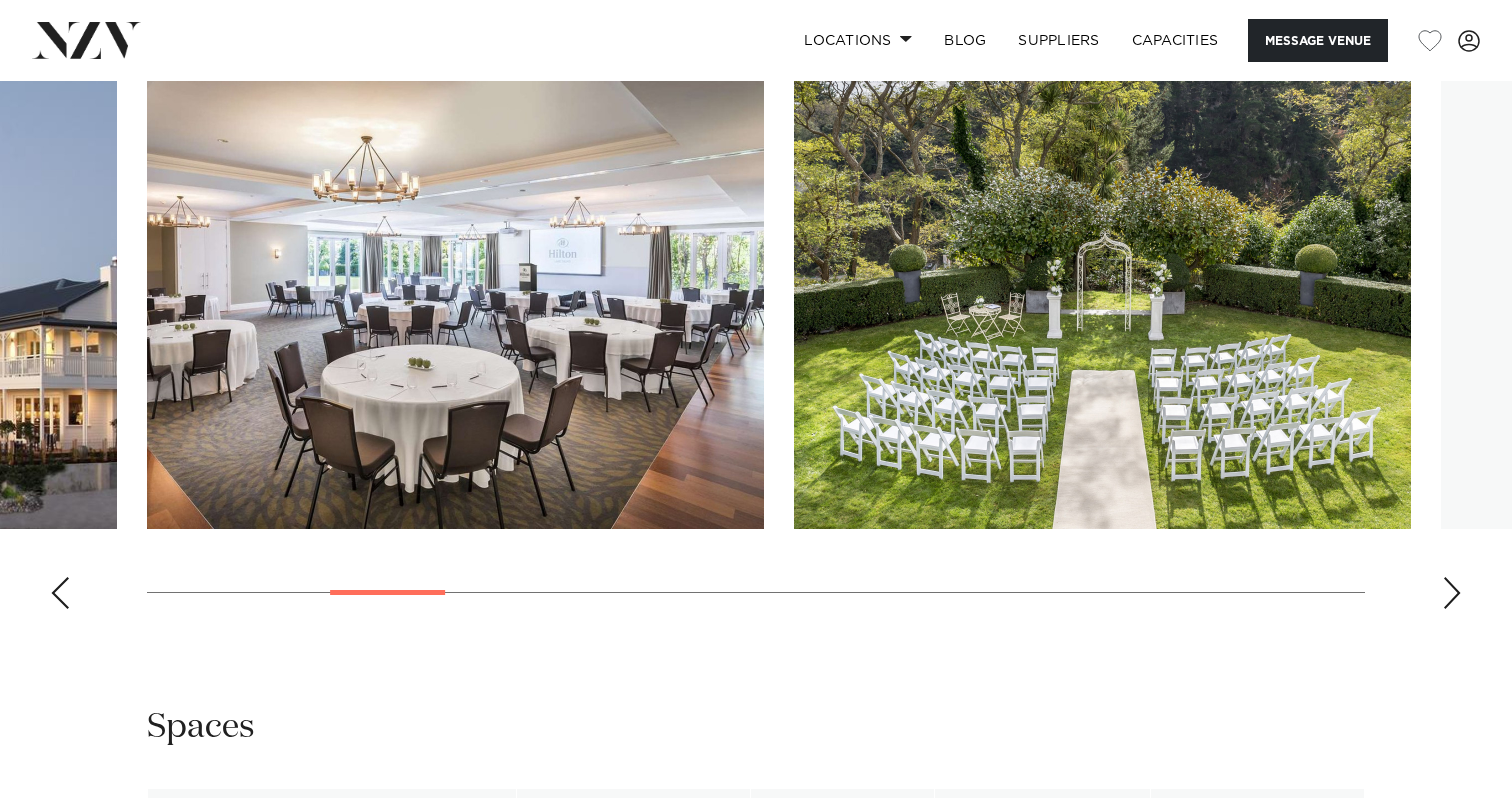 click at bounding box center [1452, 593] 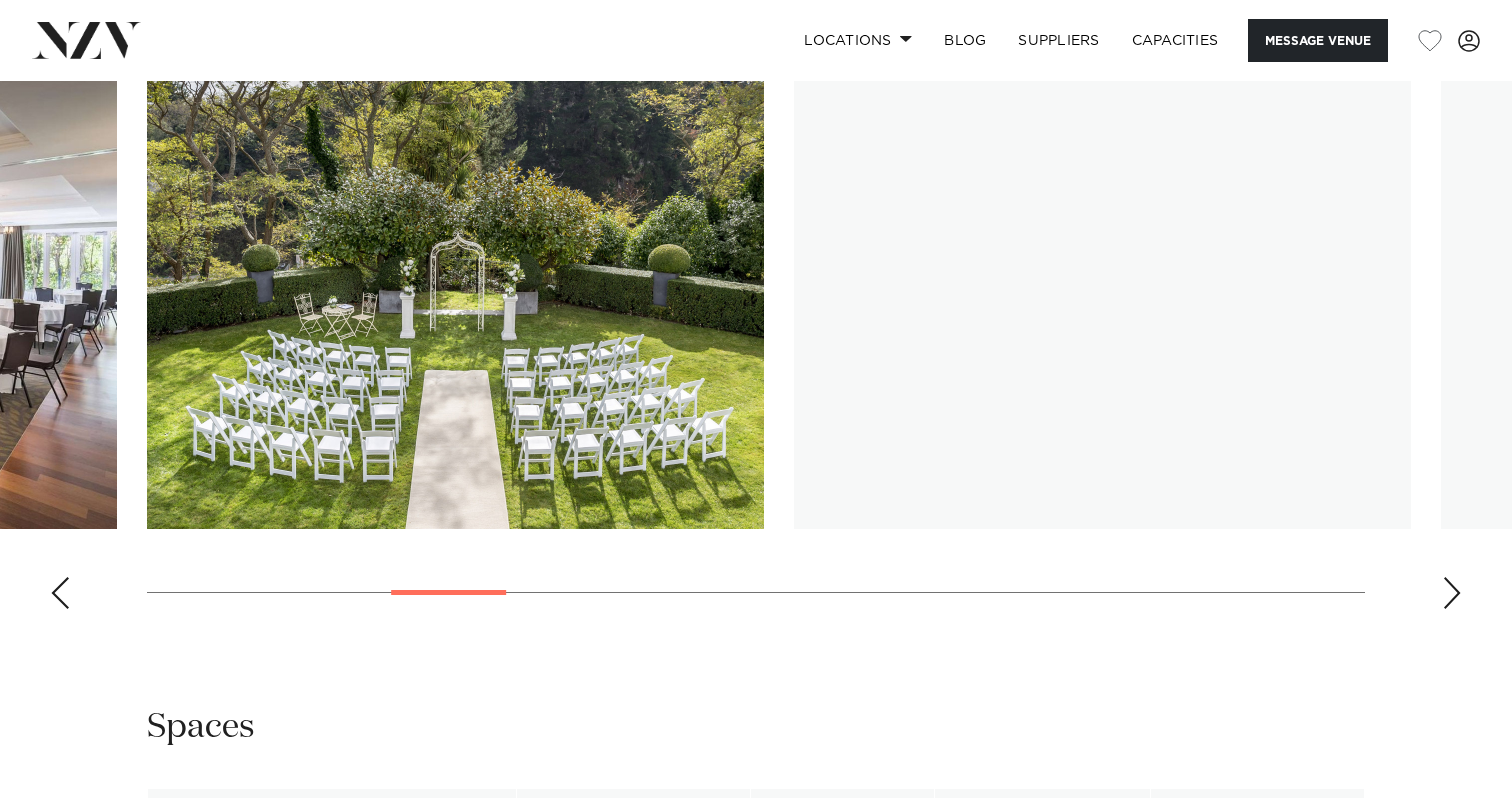click at bounding box center (1452, 593) 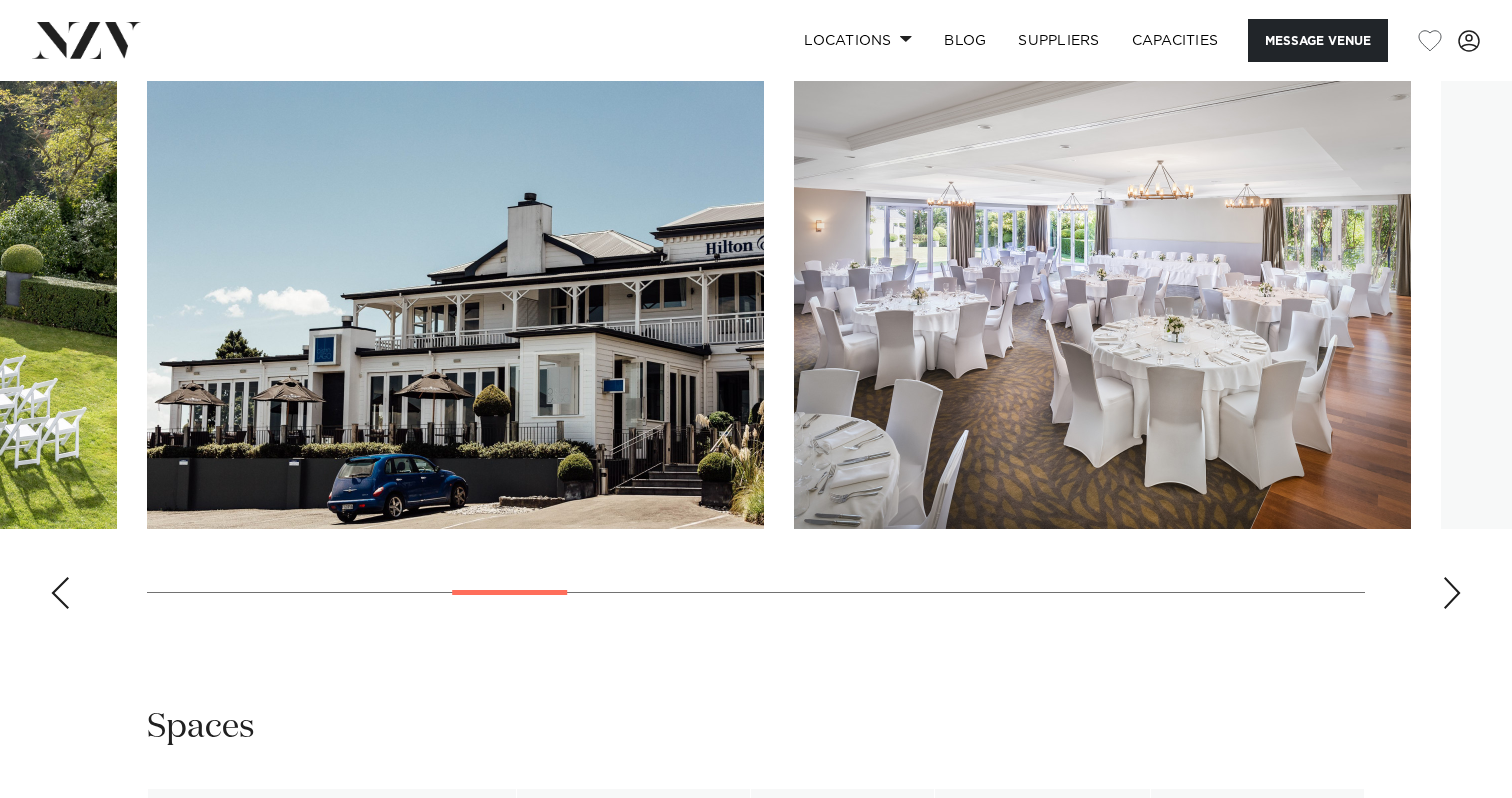 click at bounding box center (1452, 593) 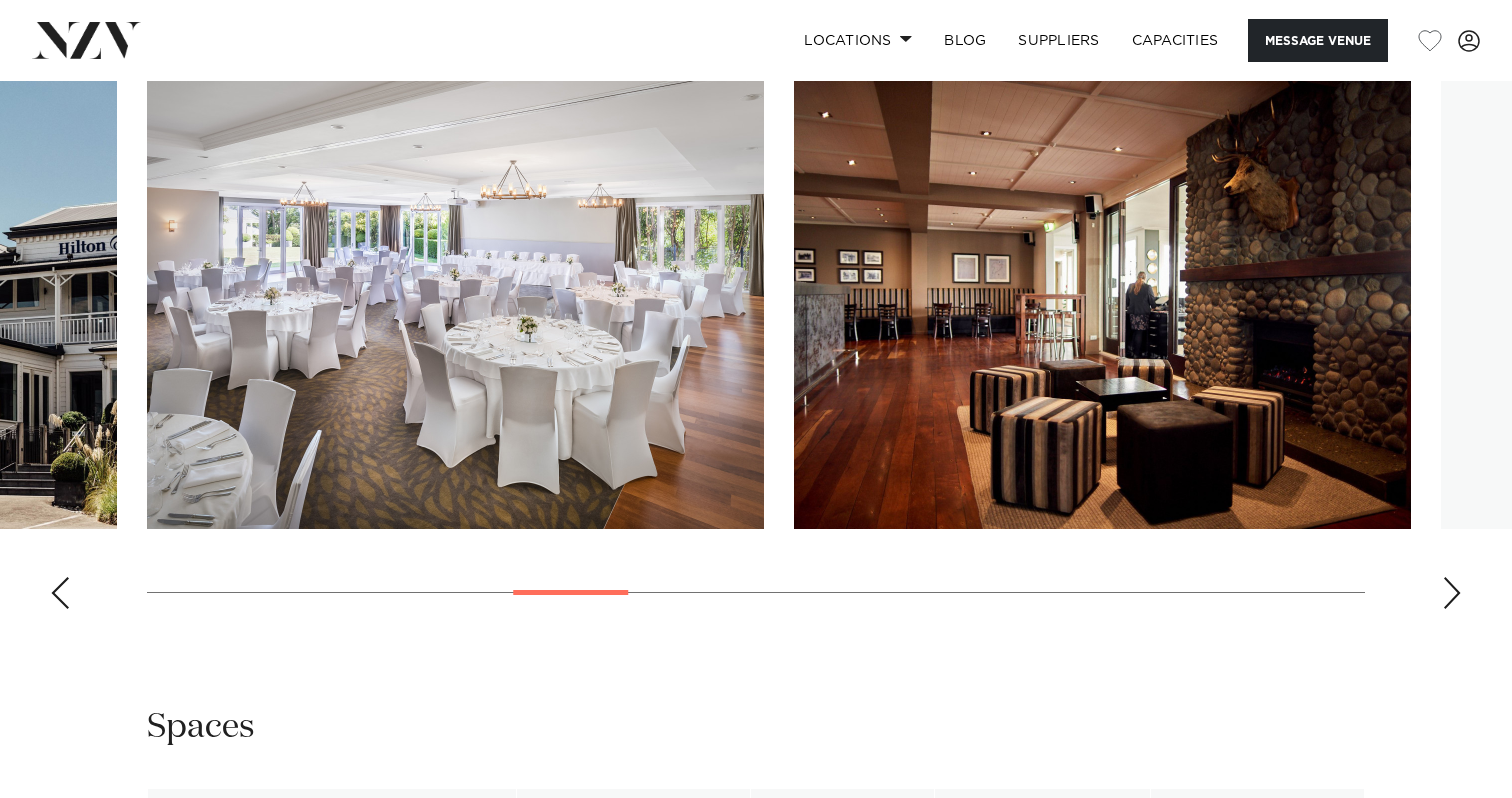 click at bounding box center (1452, 593) 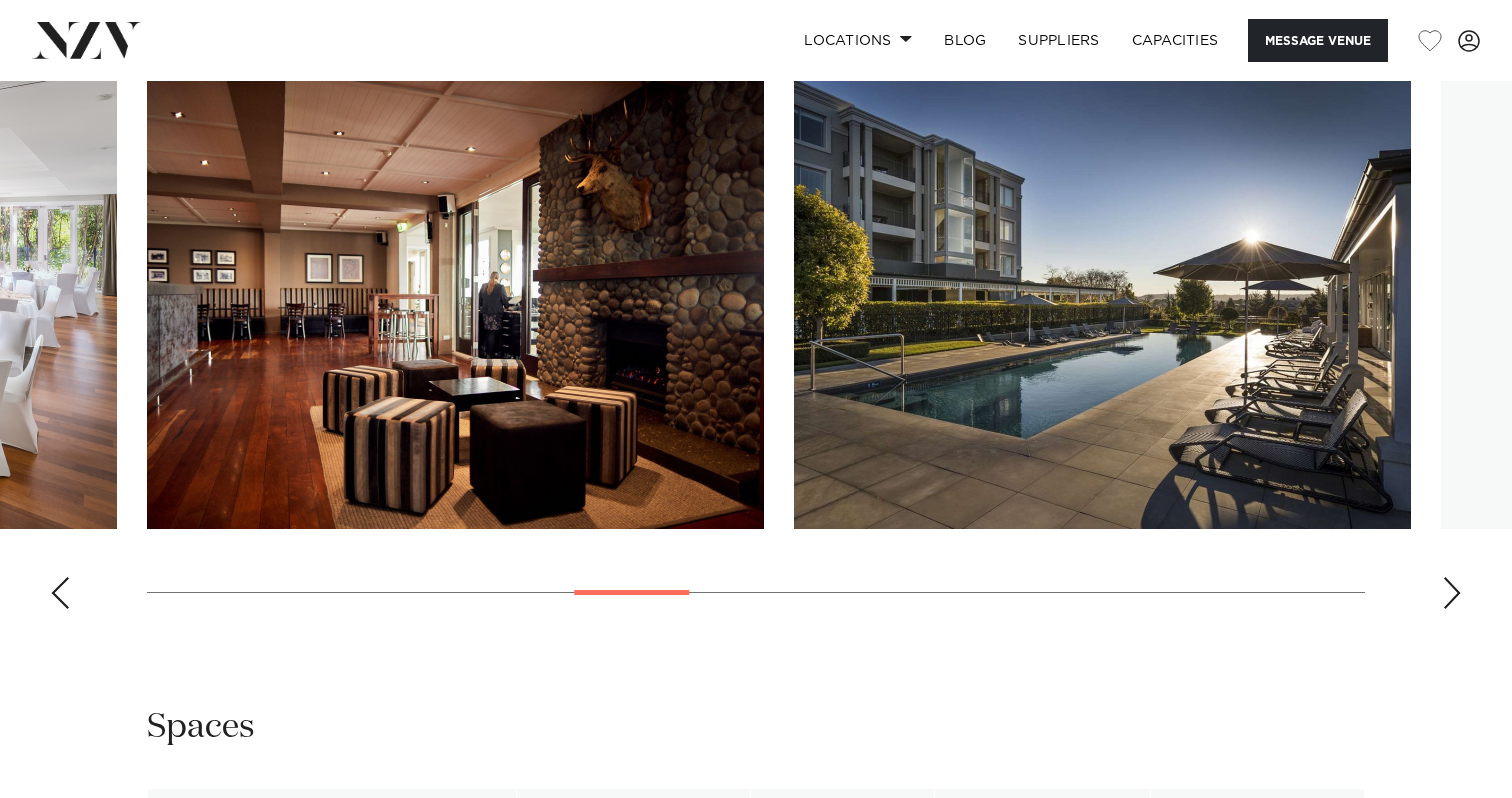 click at bounding box center [1452, 593] 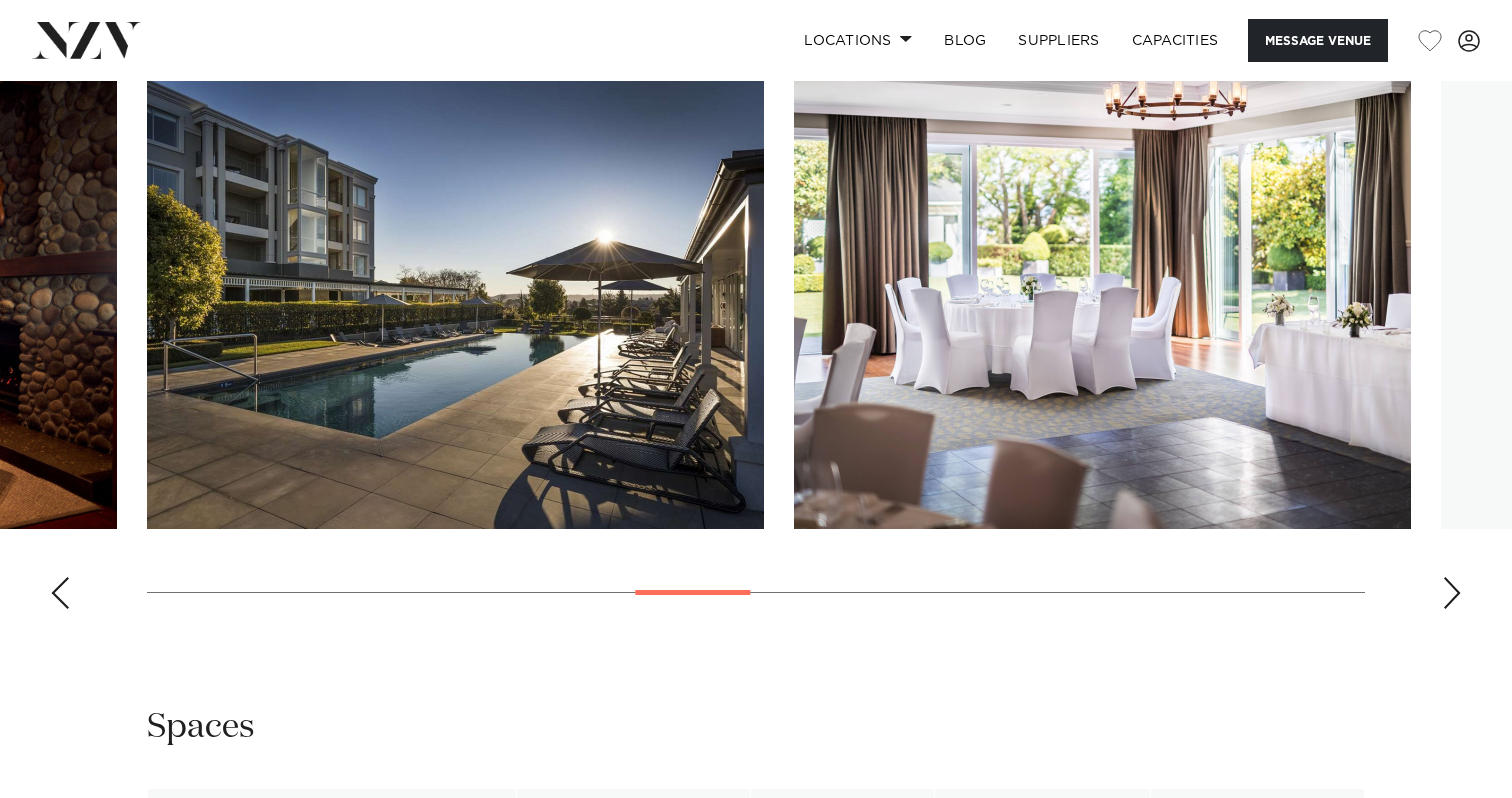 click at bounding box center (1452, 593) 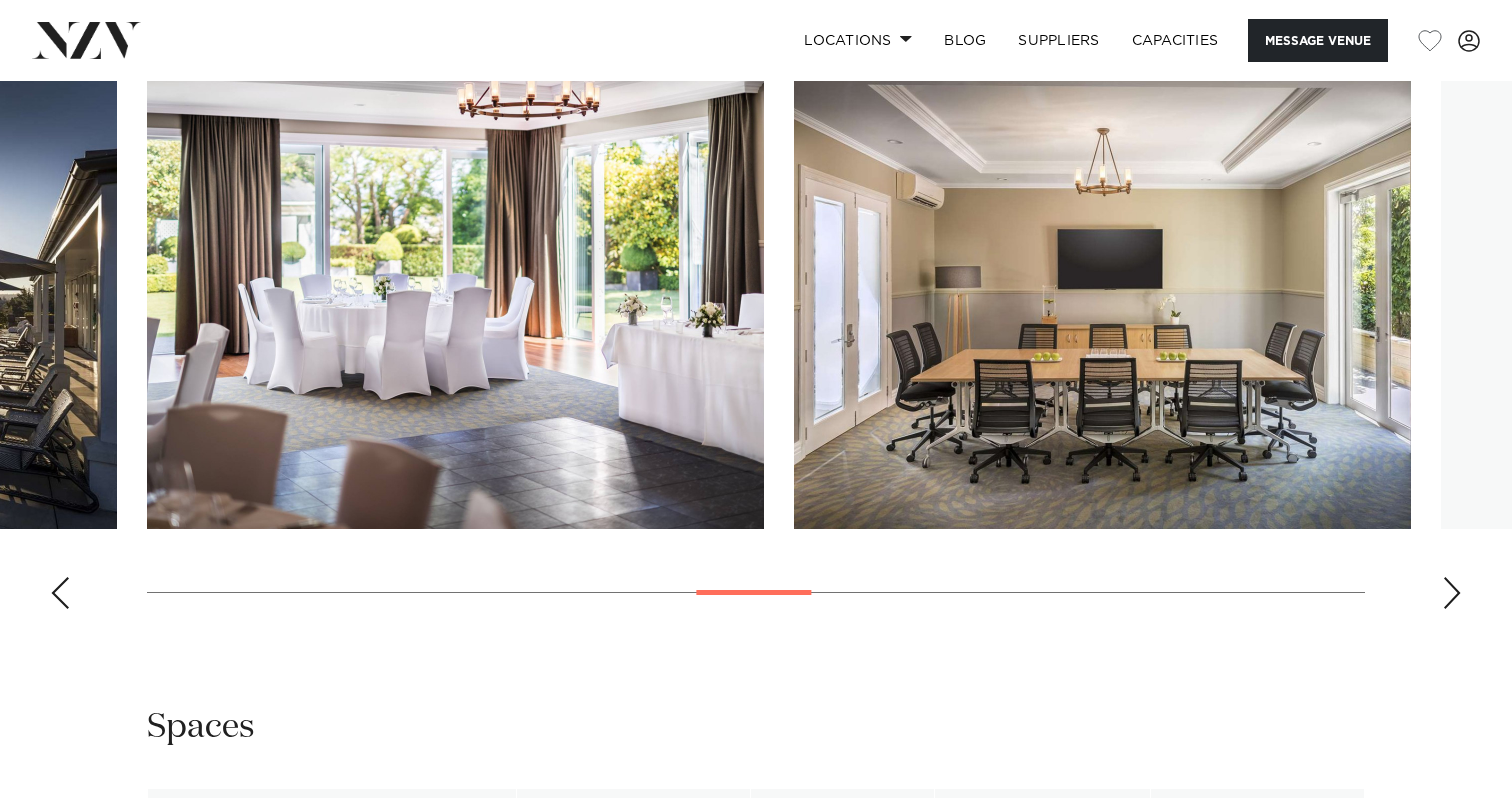 click at bounding box center (1452, 593) 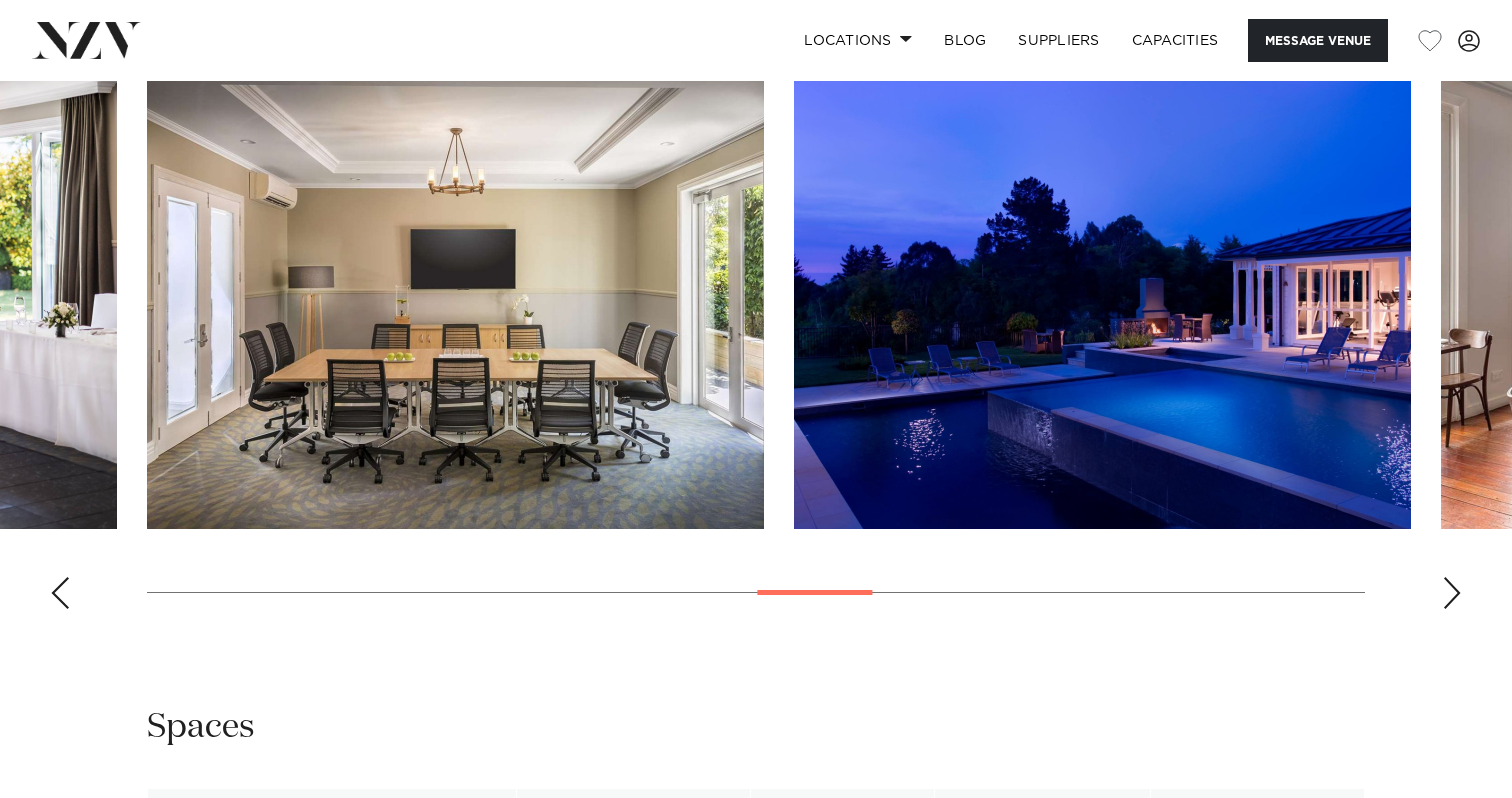 click at bounding box center (1452, 593) 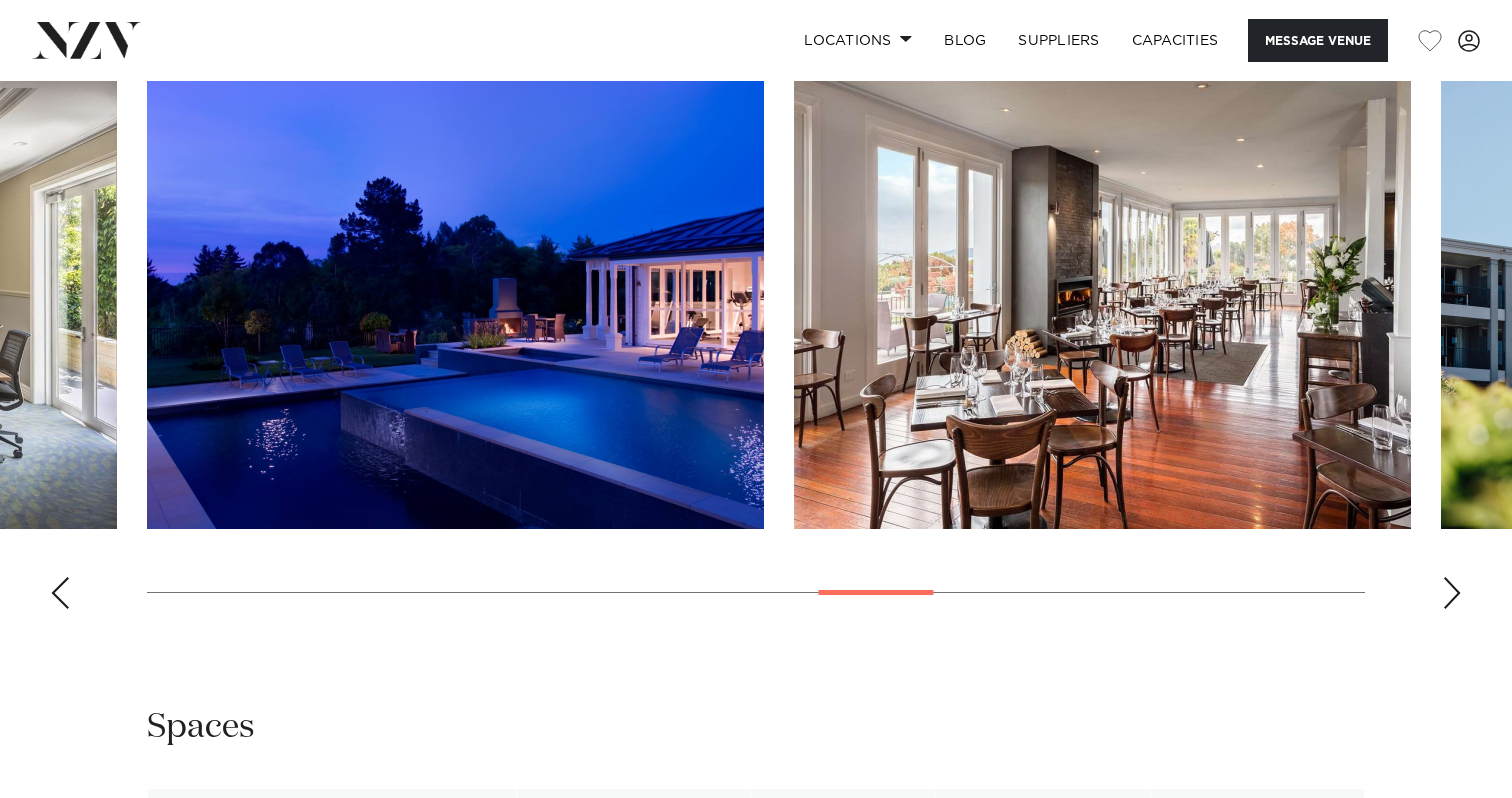 click at bounding box center [1452, 593] 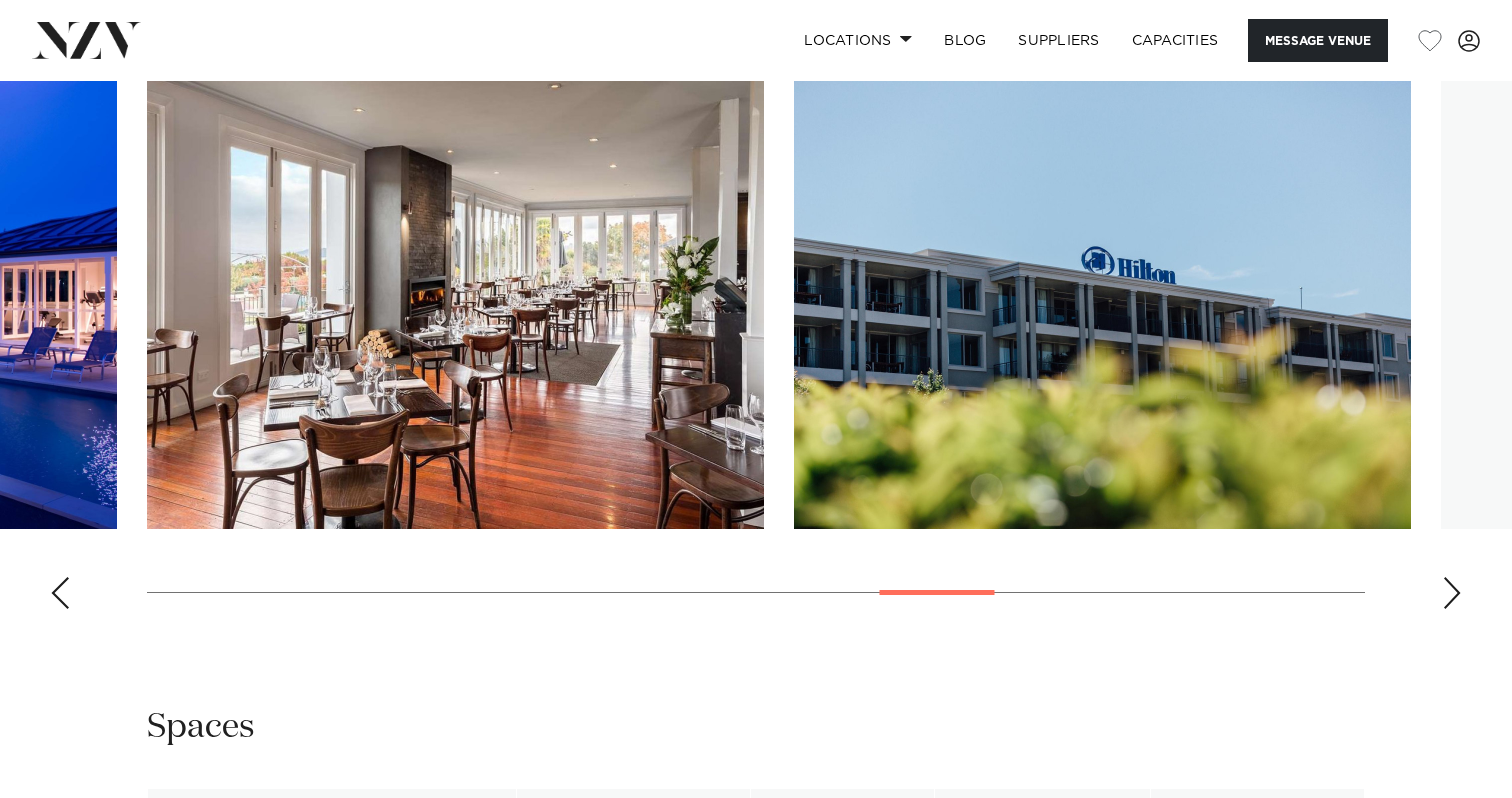 click at bounding box center [1452, 593] 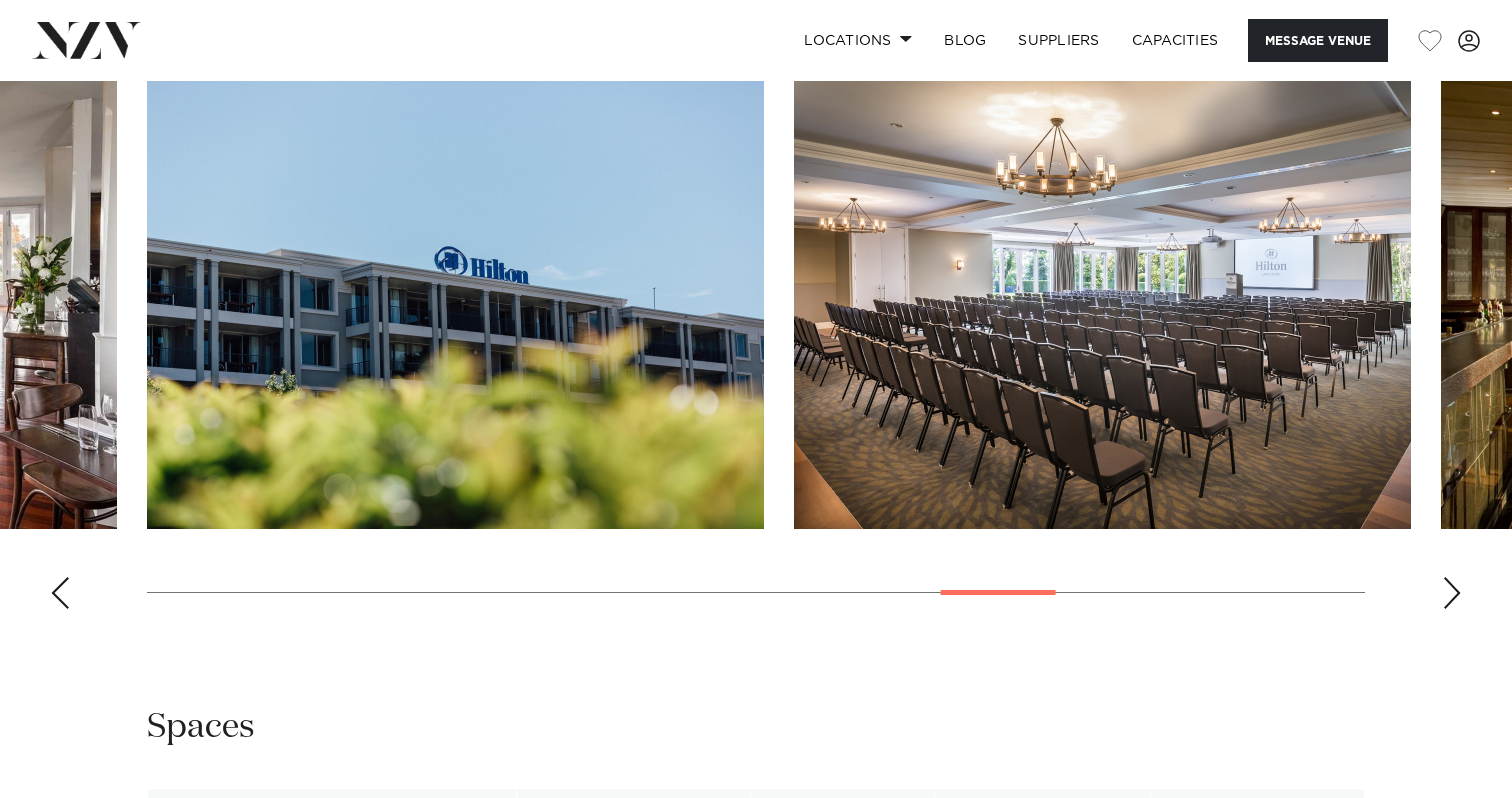 click at bounding box center (1452, 593) 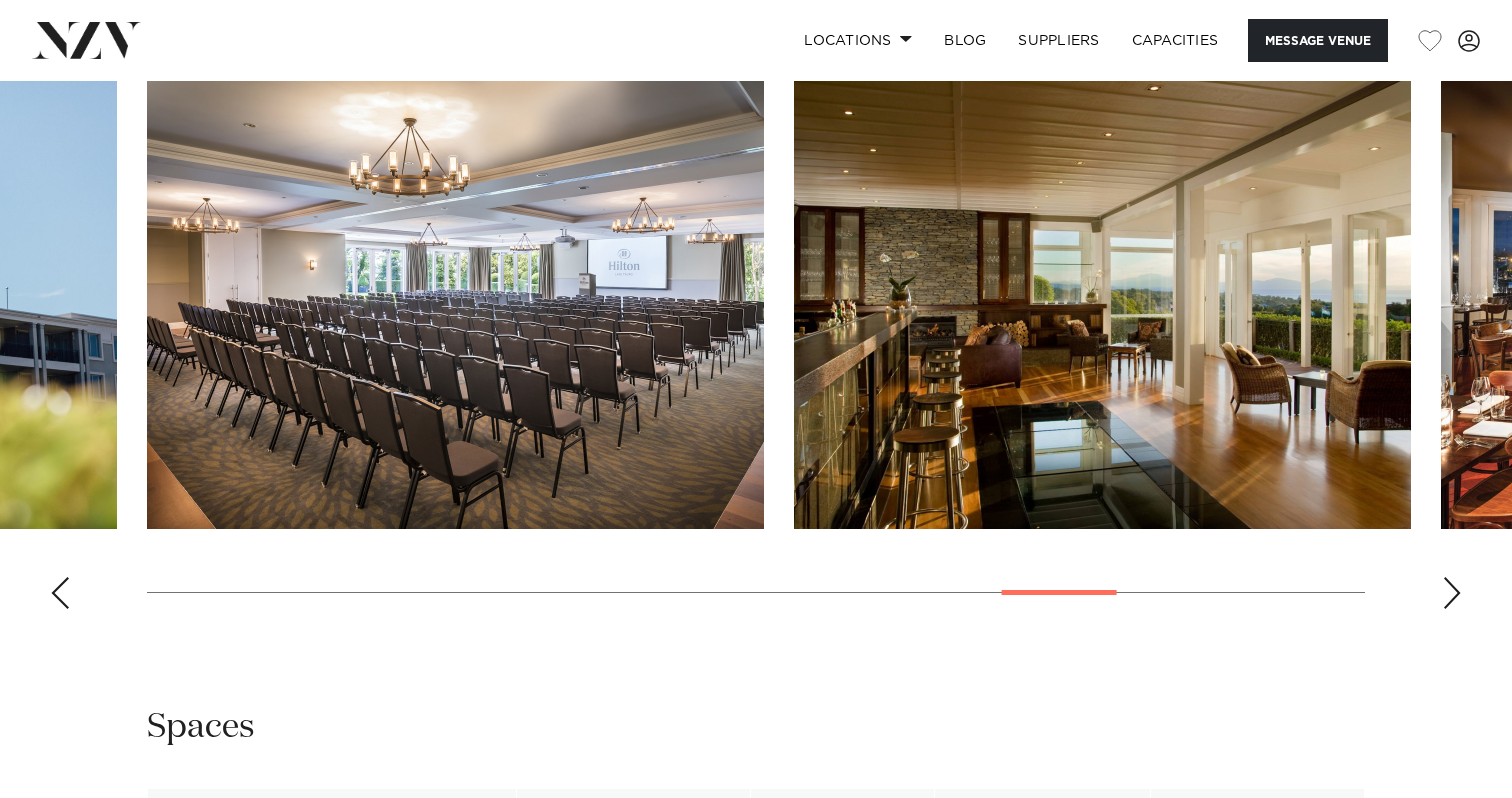 click at bounding box center (1452, 593) 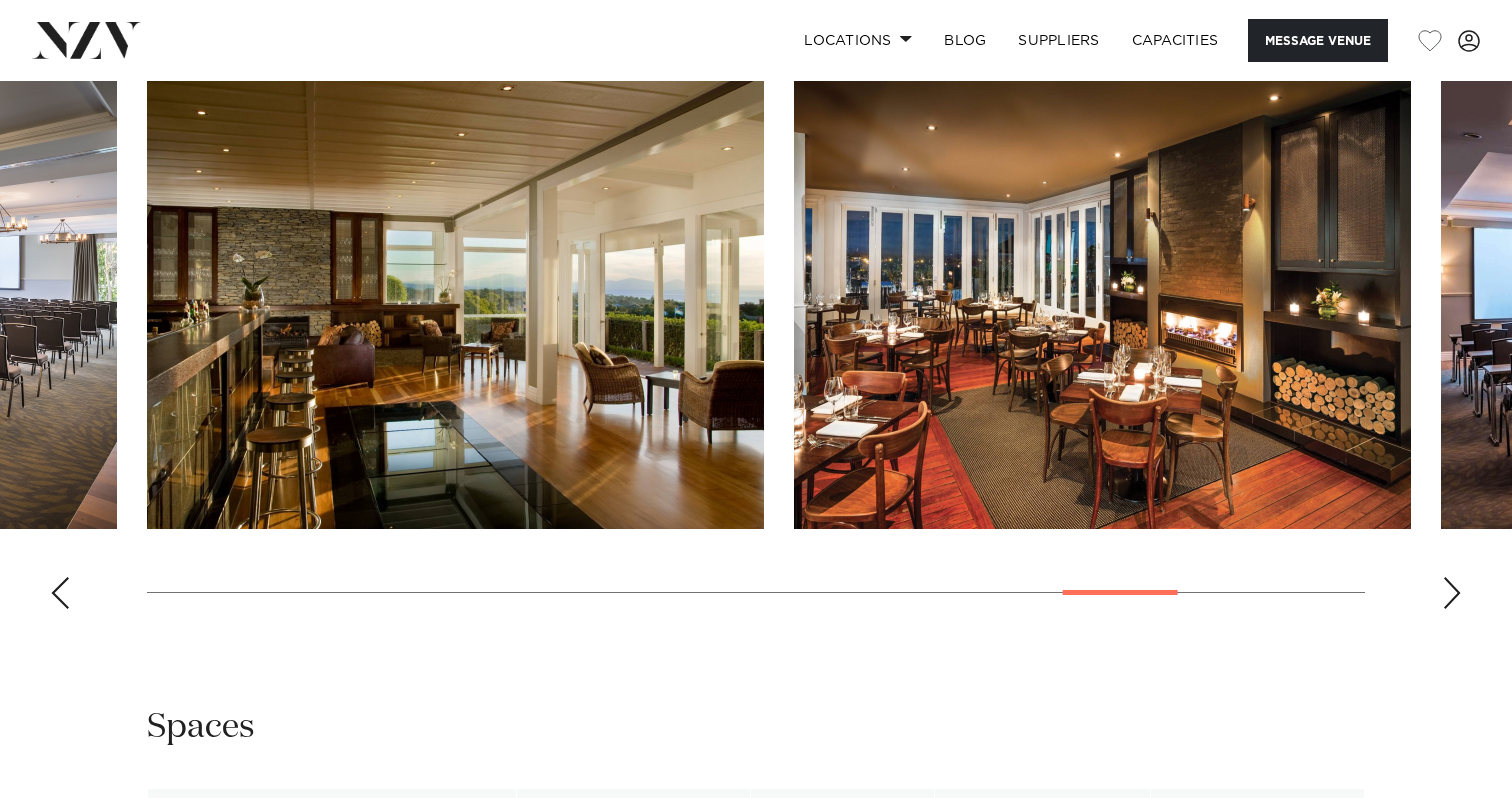 click at bounding box center (1452, 593) 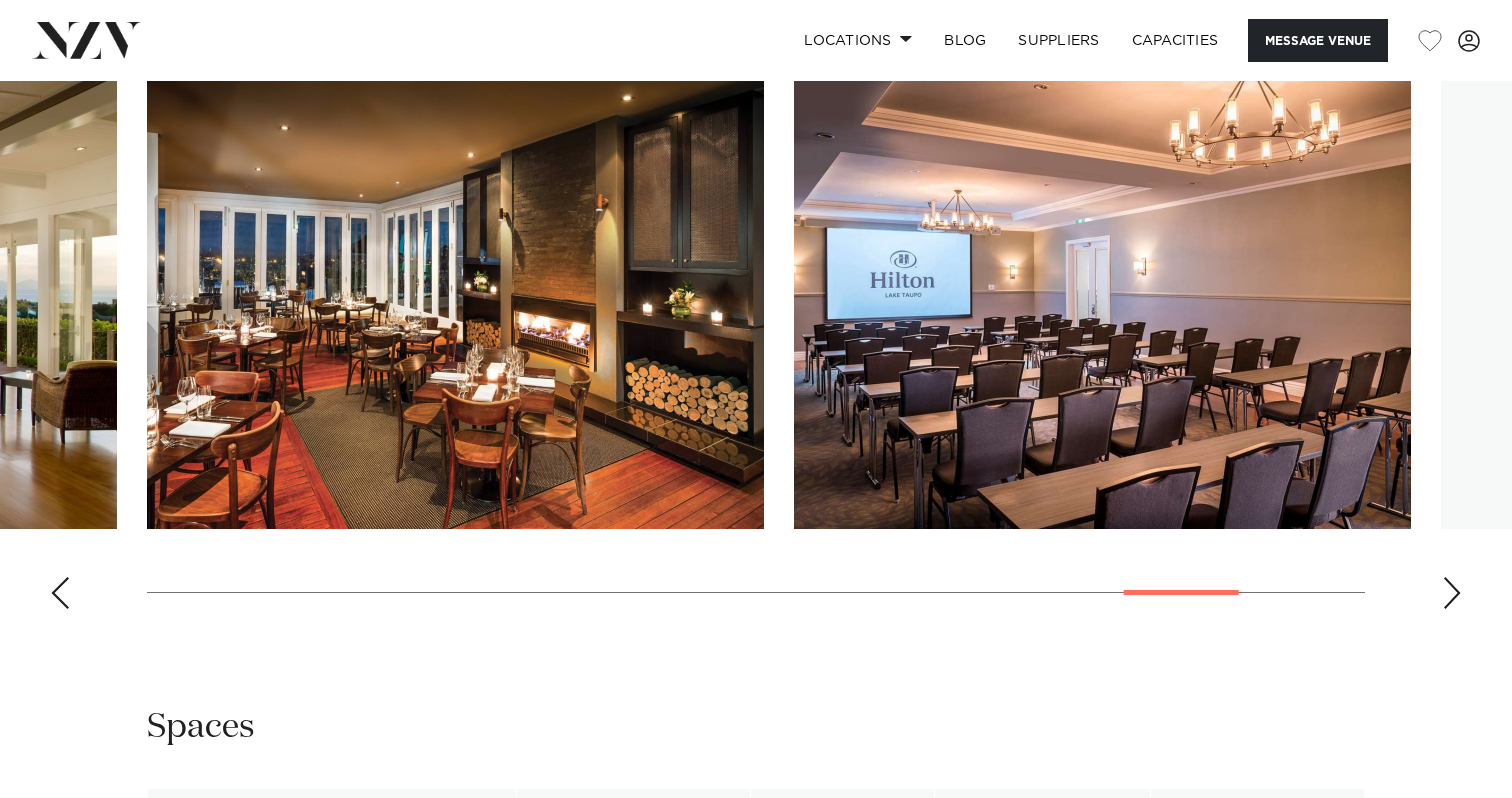 click at bounding box center [1452, 593] 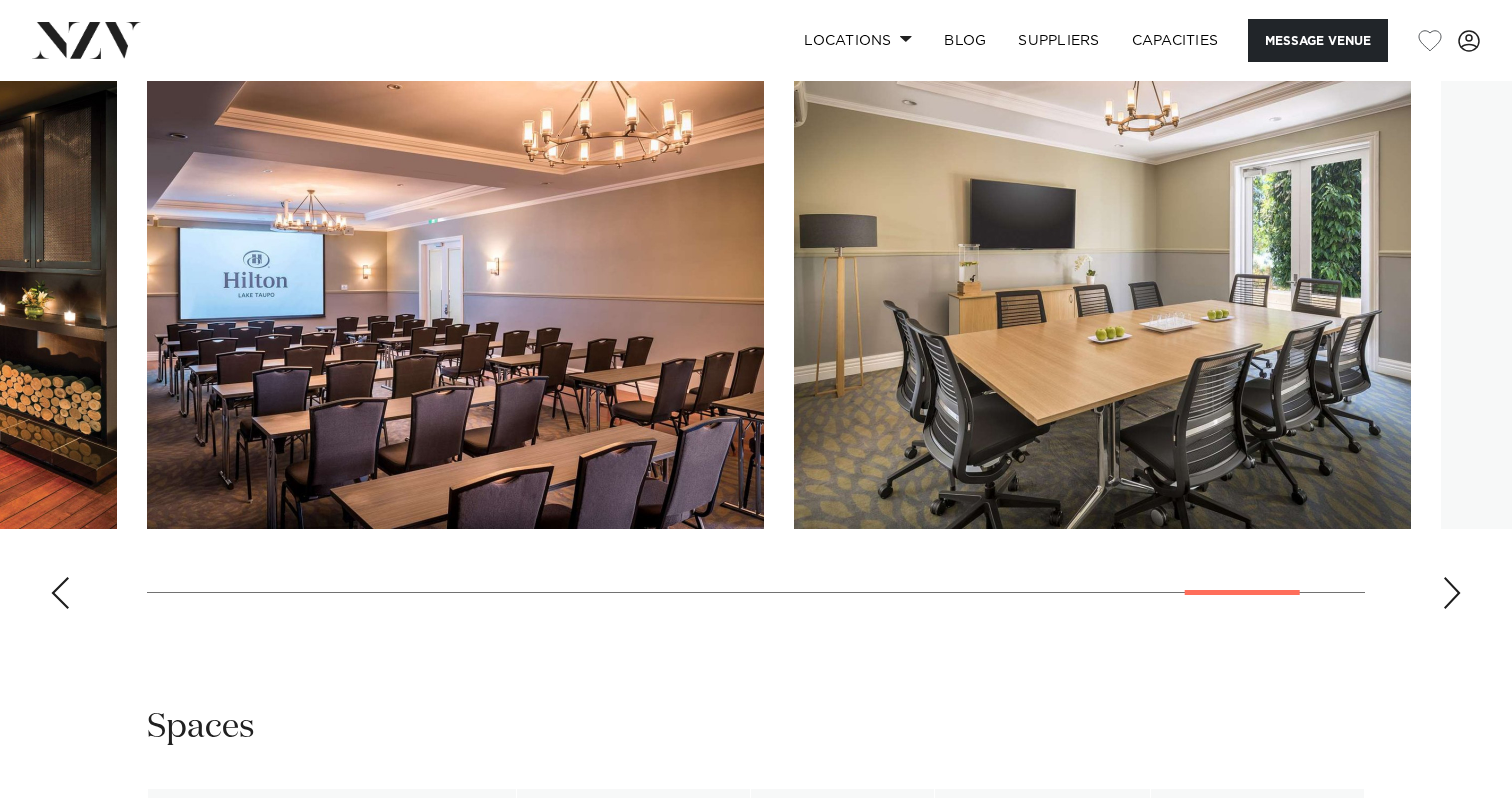 click at bounding box center (1452, 593) 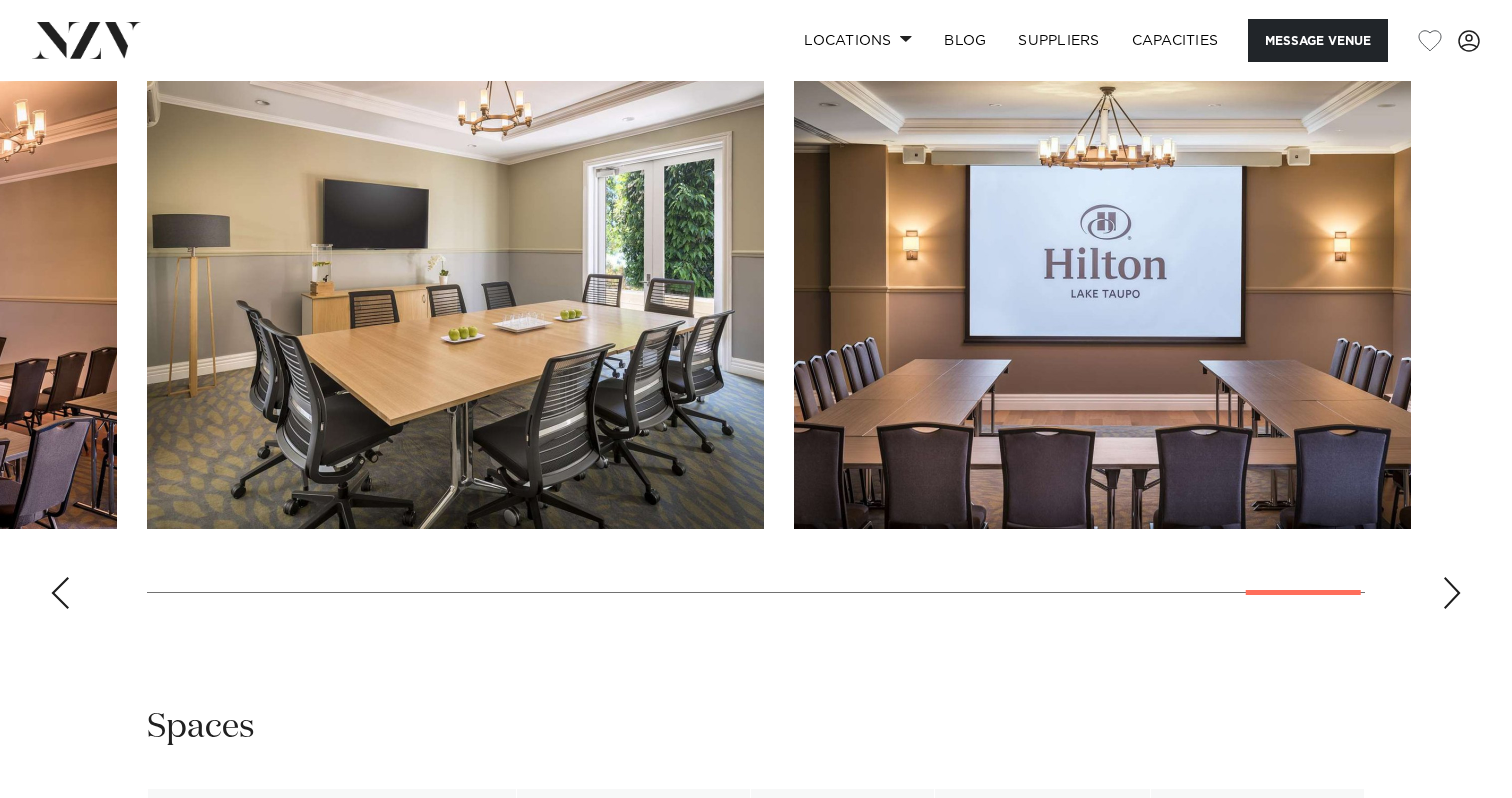 click at bounding box center (1452, 593) 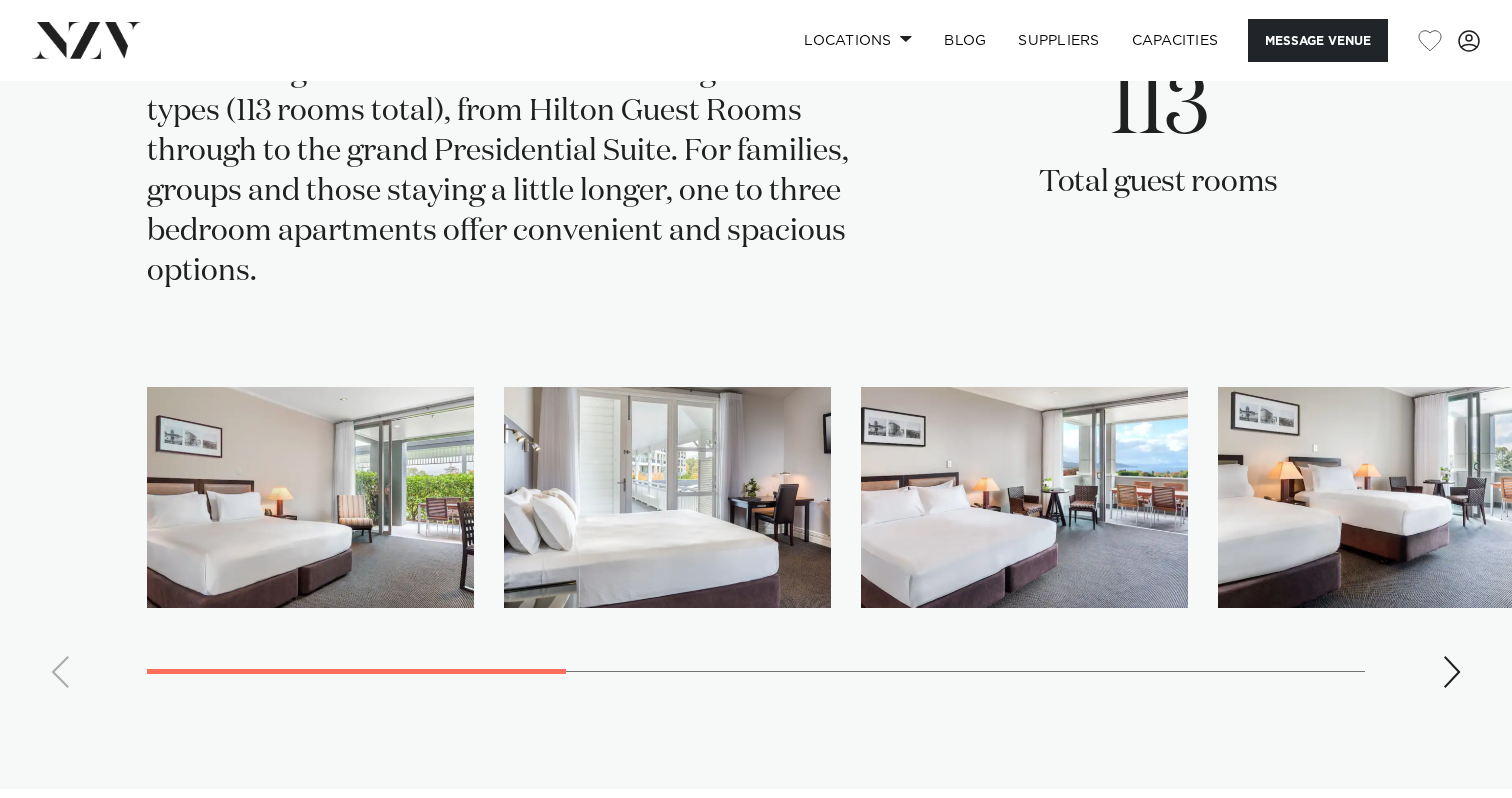 scroll, scrollTop: 3374, scrollLeft: 0, axis: vertical 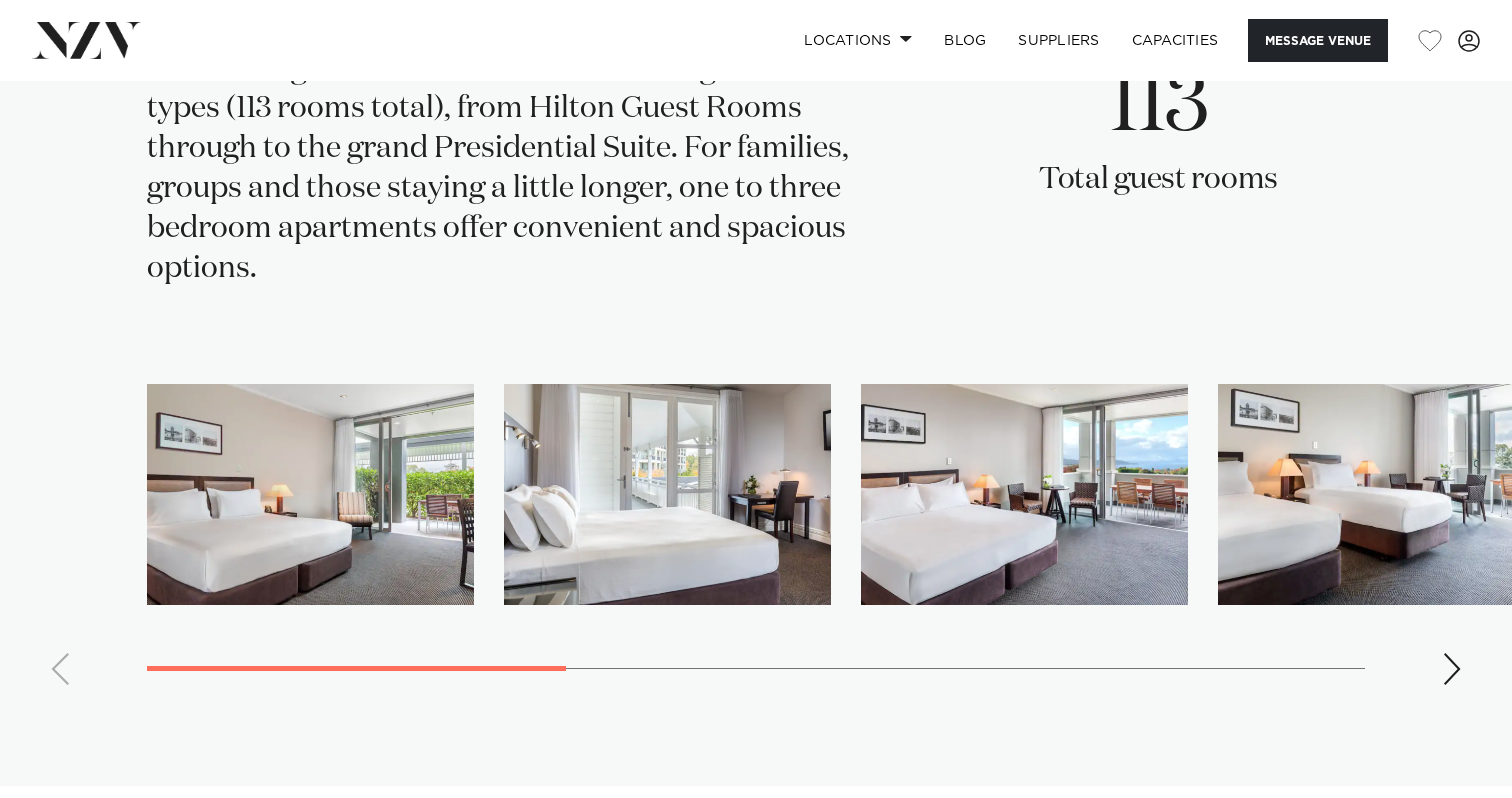 click at bounding box center (756, 542) 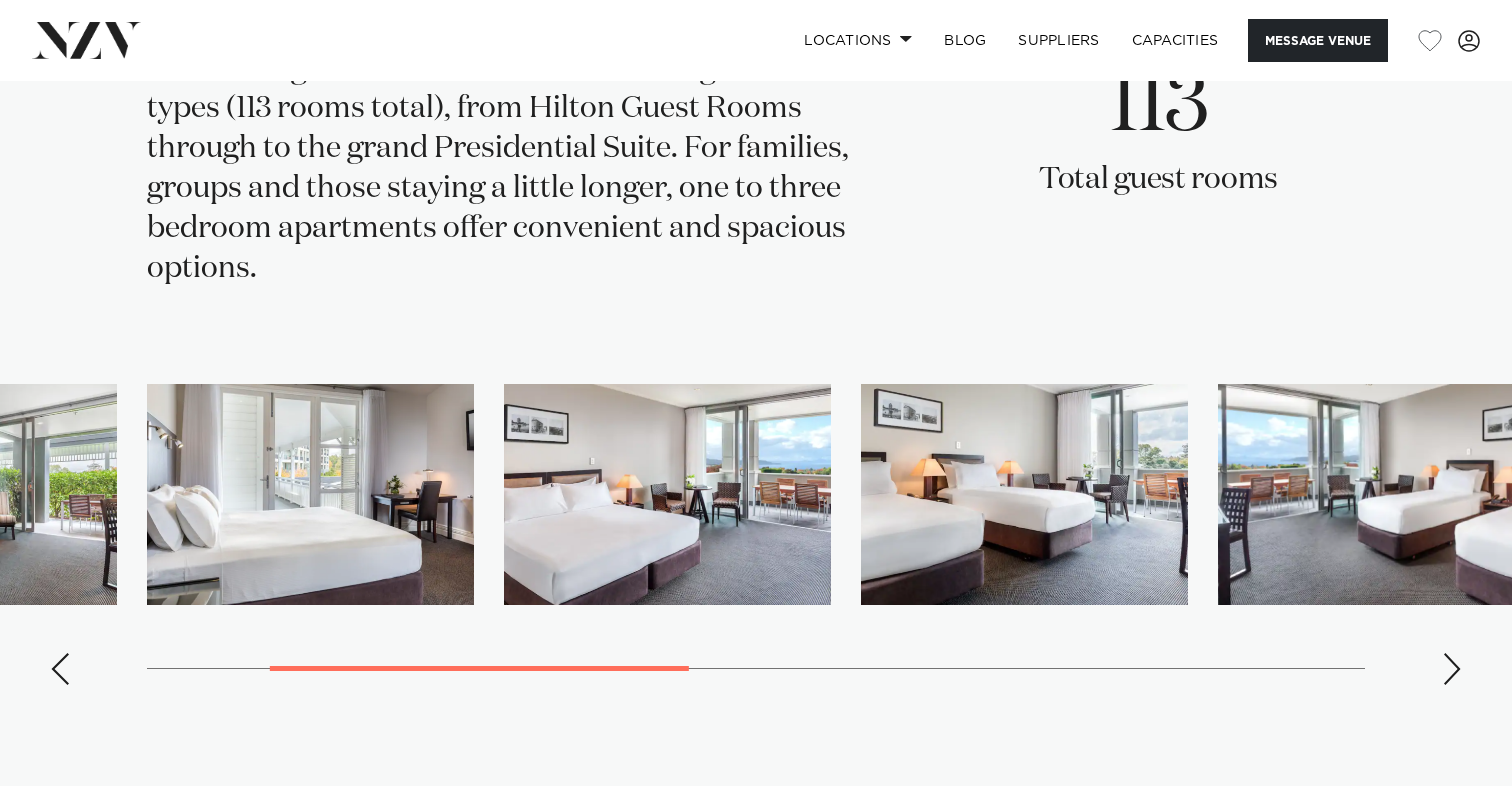 click at bounding box center (1452, 669) 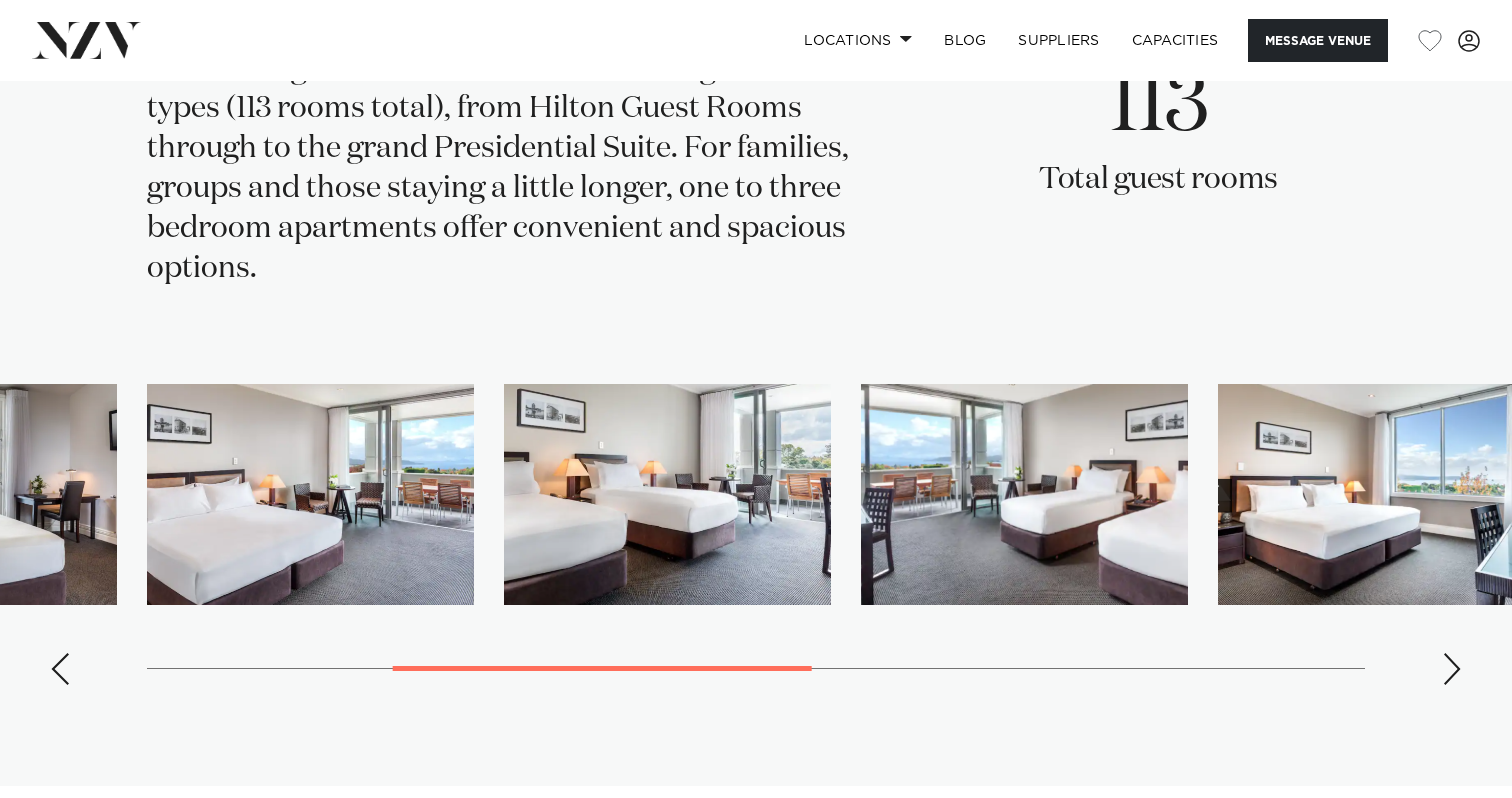 click at bounding box center [1452, 669] 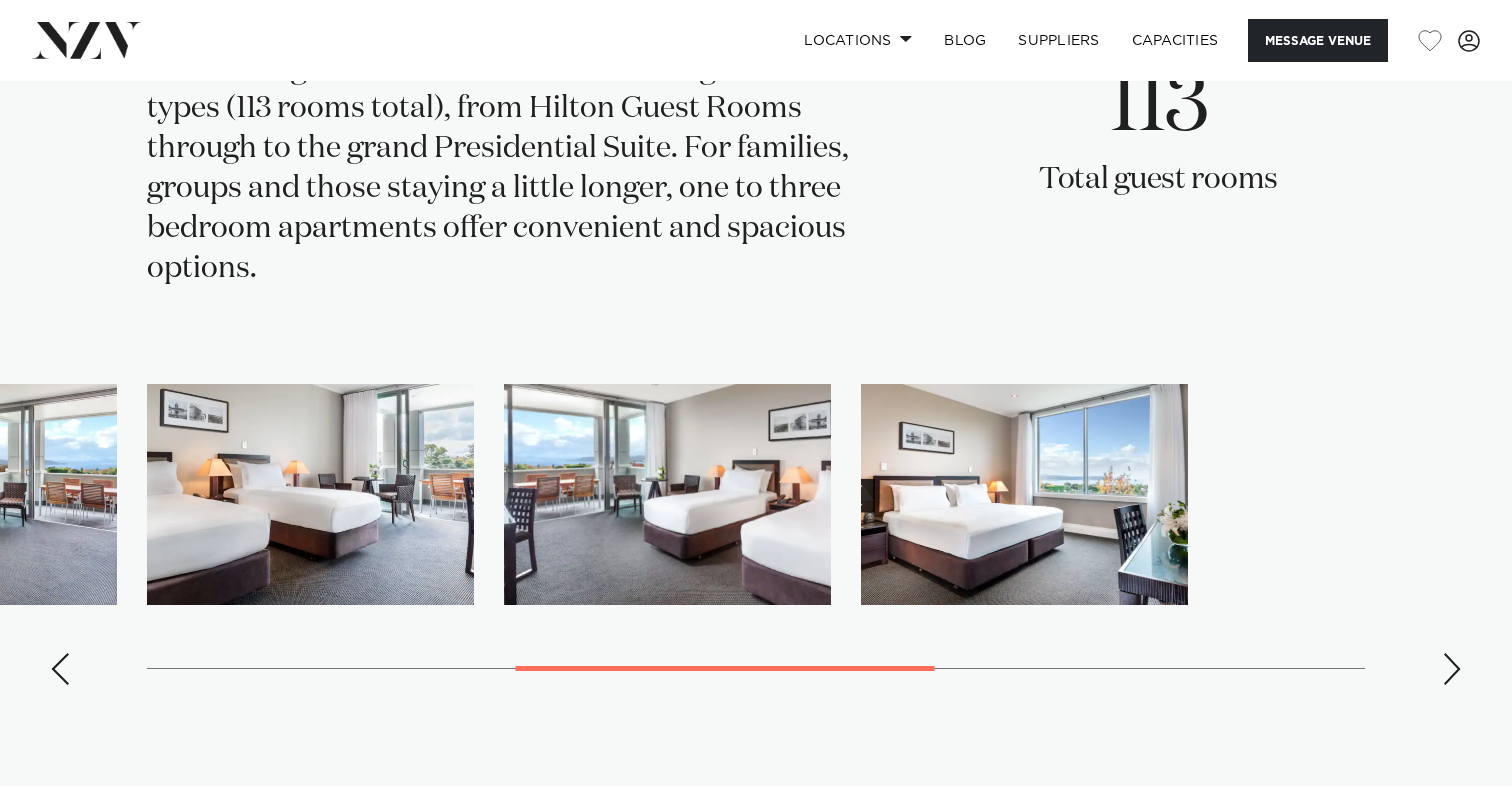 click at bounding box center [1452, 669] 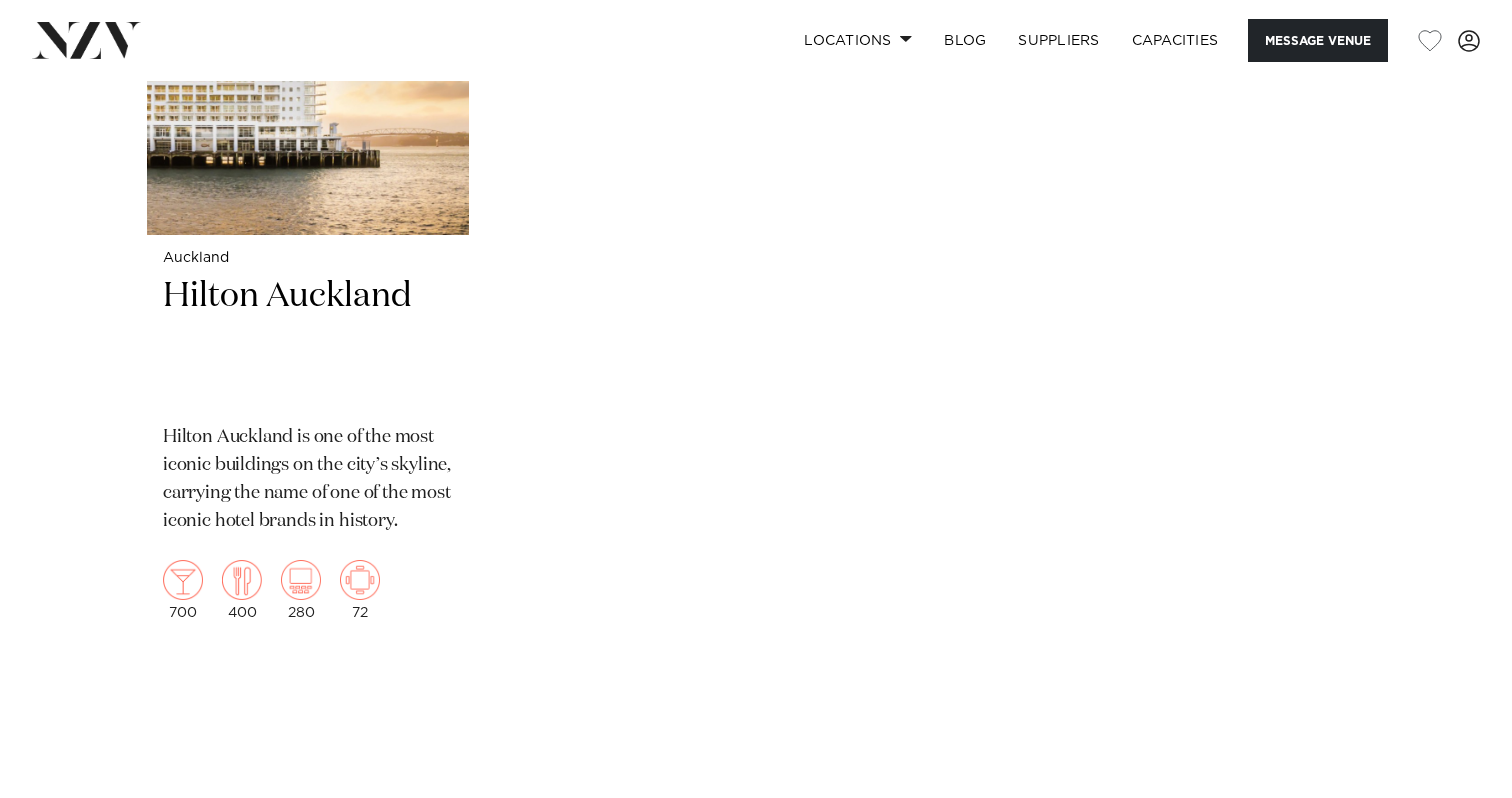 scroll, scrollTop: 4505, scrollLeft: 0, axis: vertical 